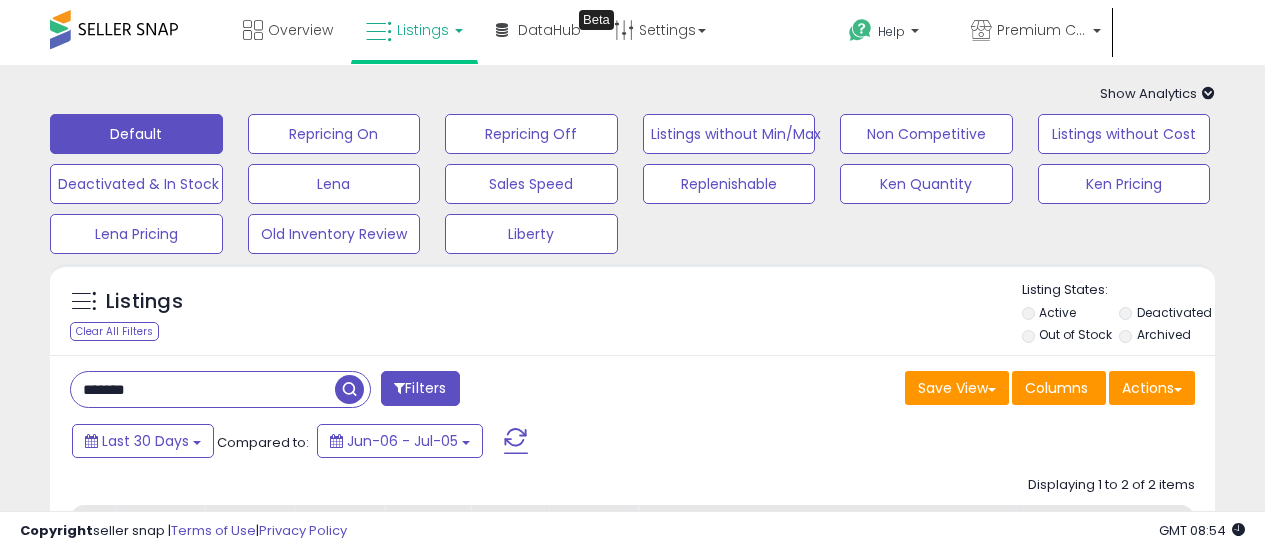 scroll, scrollTop: 400, scrollLeft: 0, axis: vertical 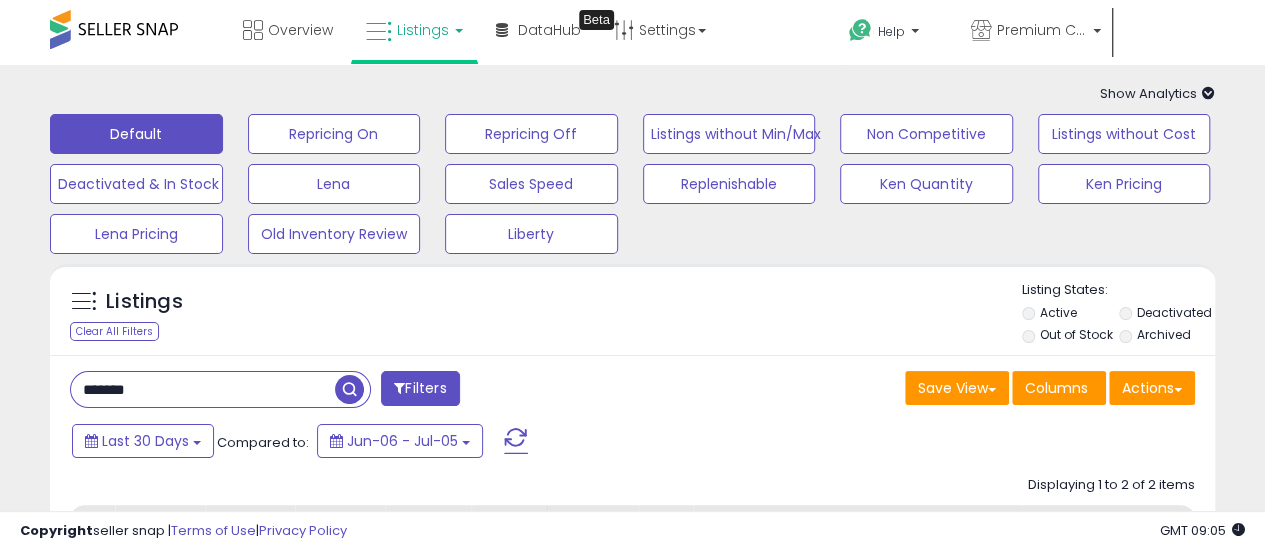 drag, startPoint x: 216, startPoint y: 387, endPoint x: 44, endPoint y: 379, distance: 172.18594 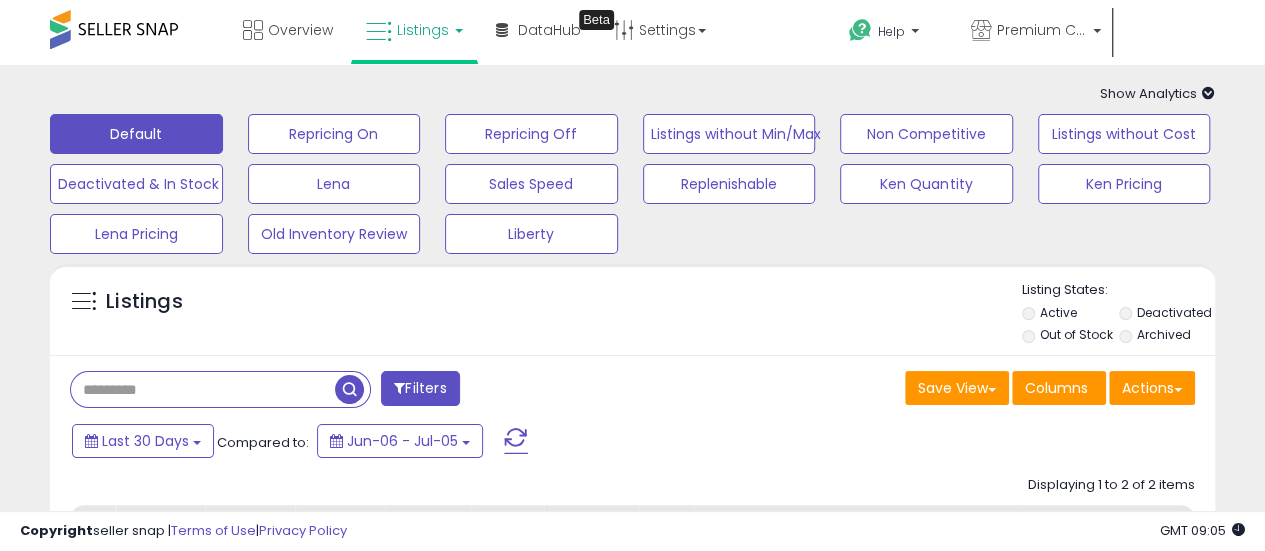 paste on "*******" 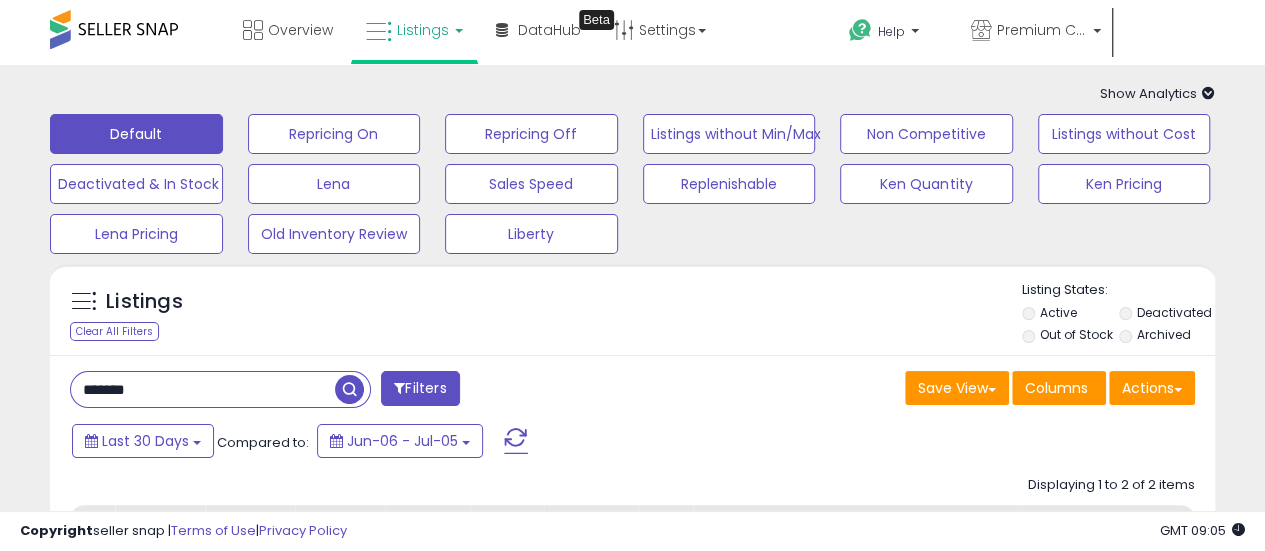 type on "*******" 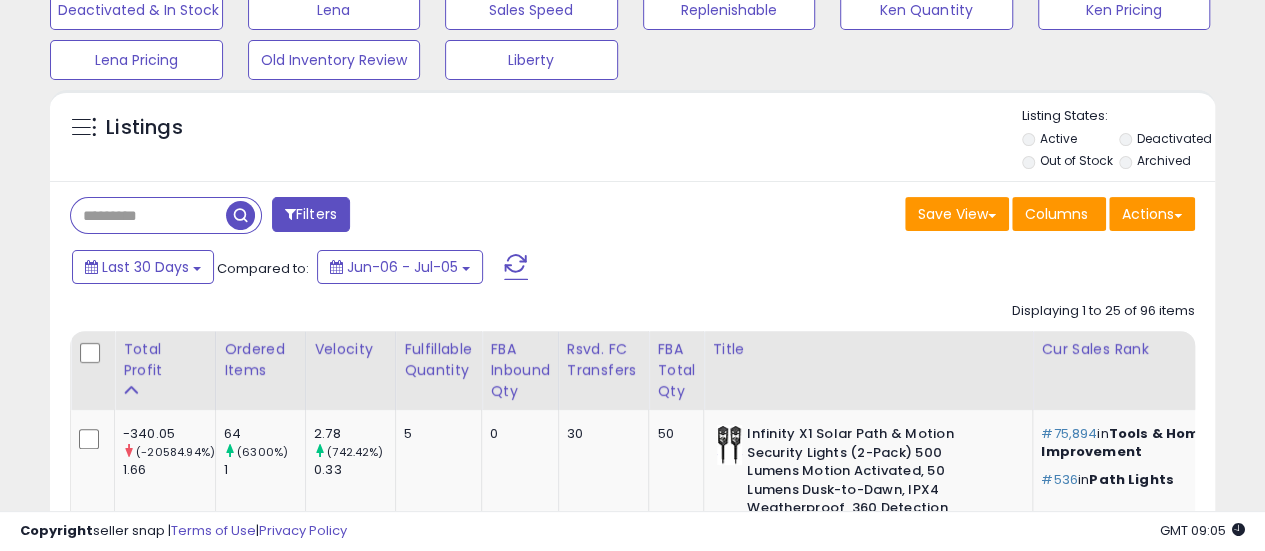scroll, scrollTop: 0, scrollLeft: 0, axis: both 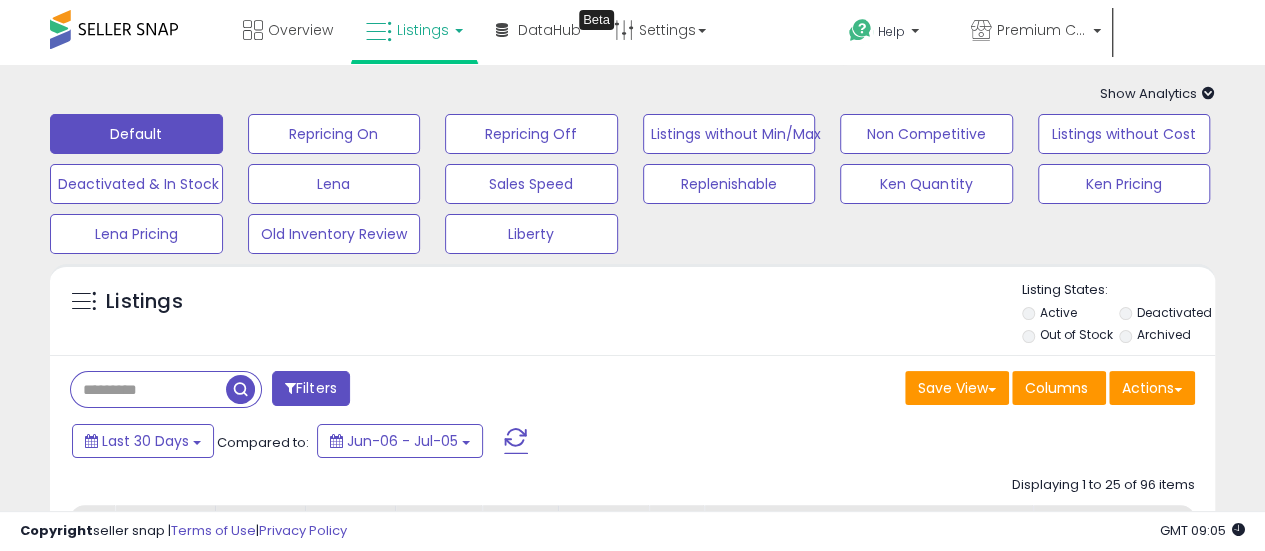 paste on "*******" 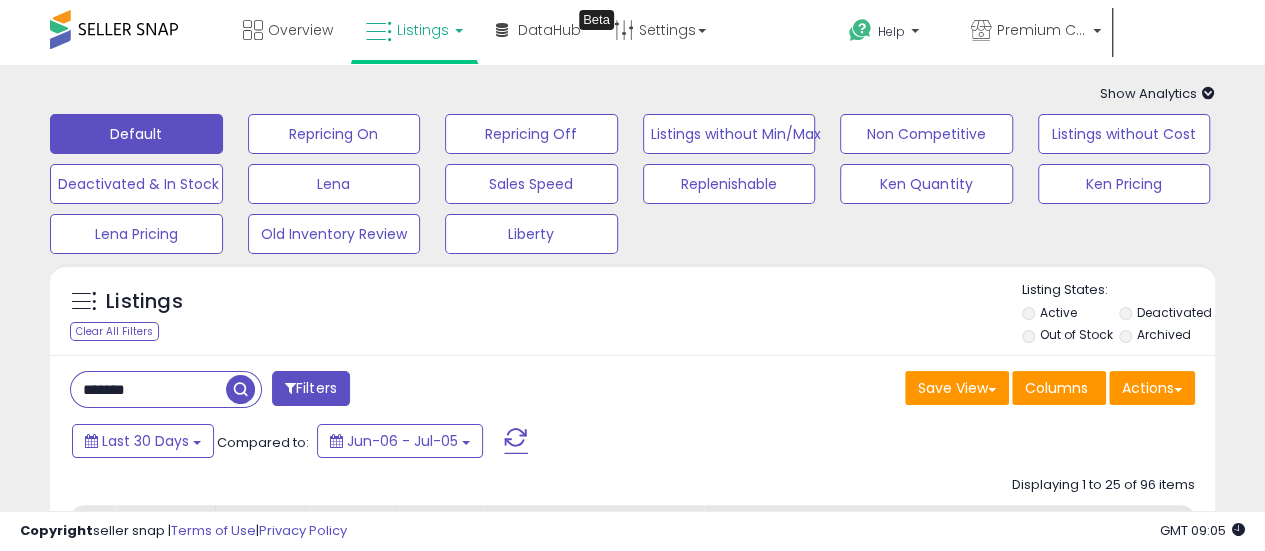 type on "*******" 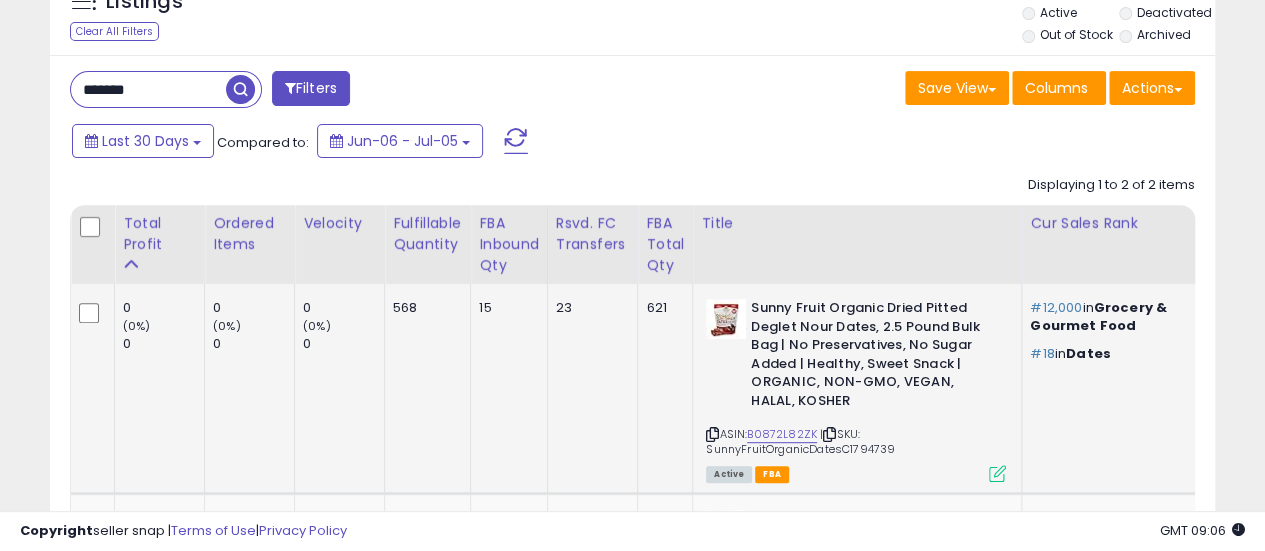scroll, scrollTop: 400, scrollLeft: 0, axis: vertical 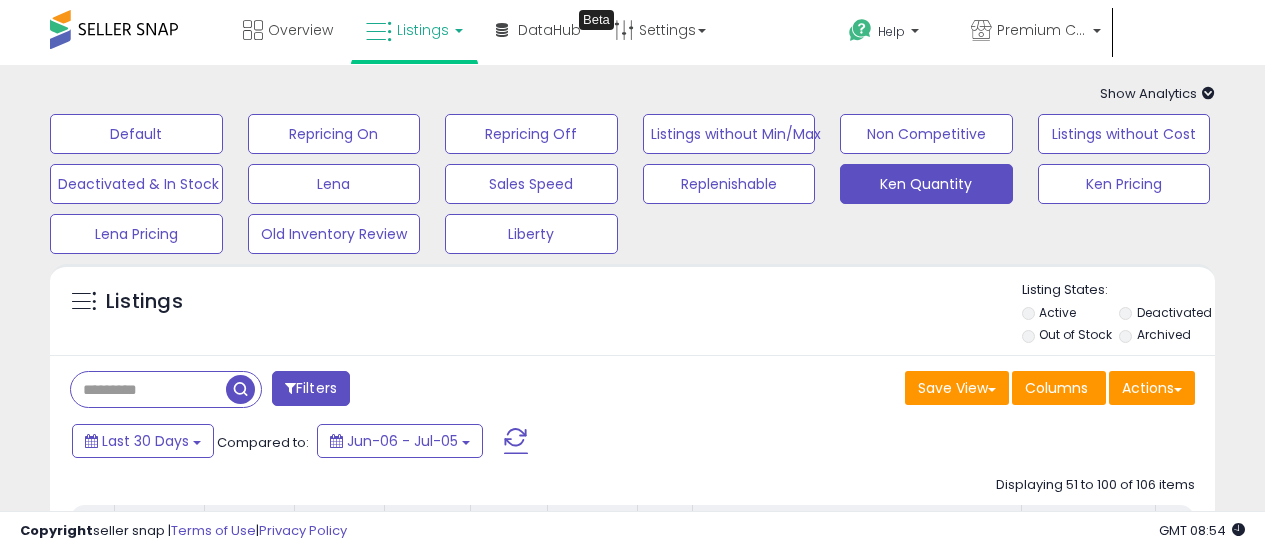 select on "**" 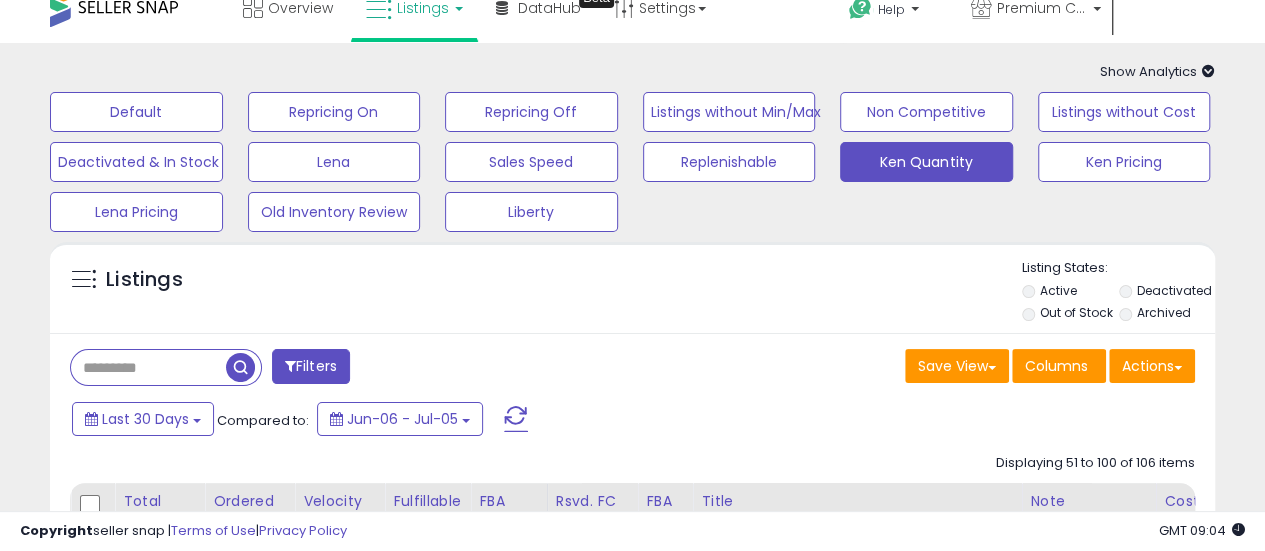 scroll, scrollTop: 0, scrollLeft: 0, axis: both 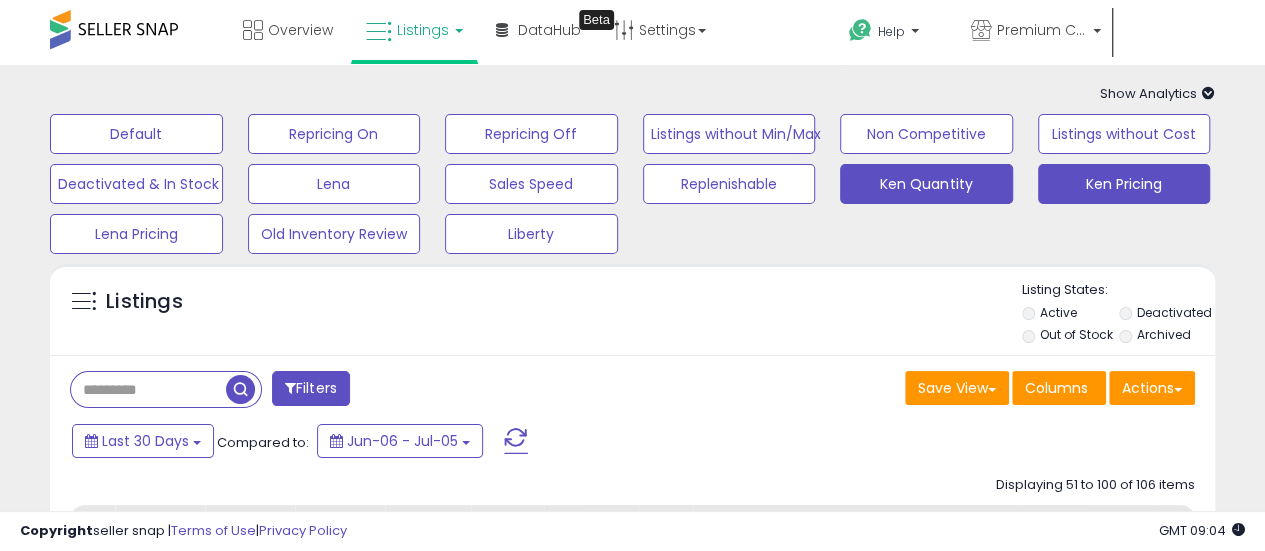 click on "Ken Pricing" at bounding box center [136, 134] 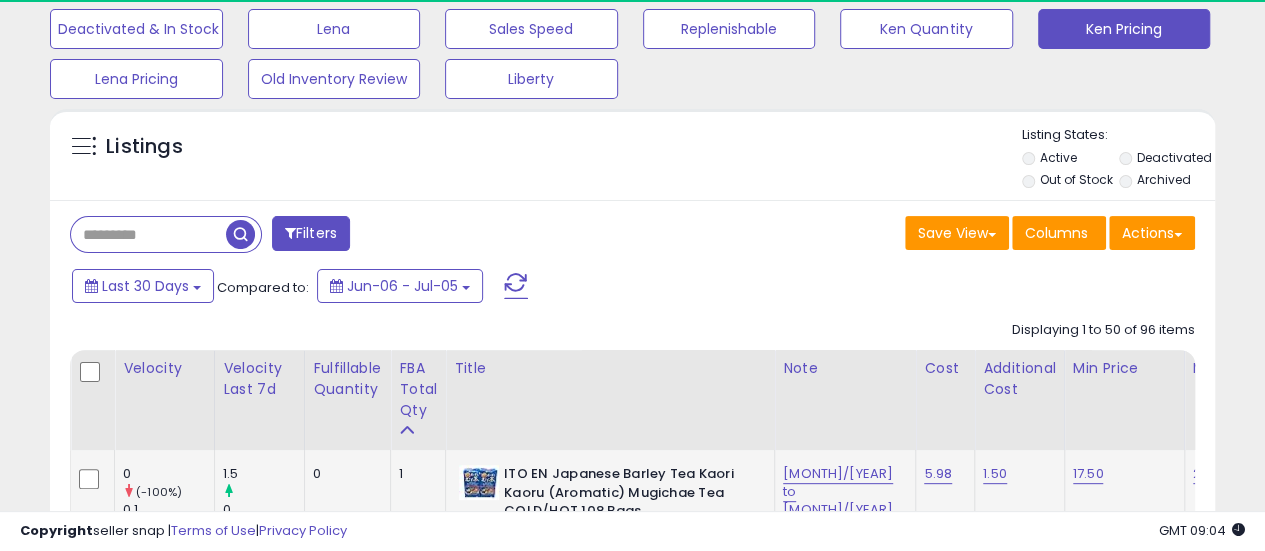 scroll, scrollTop: 300, scrollLeft: 0, axis: vertical 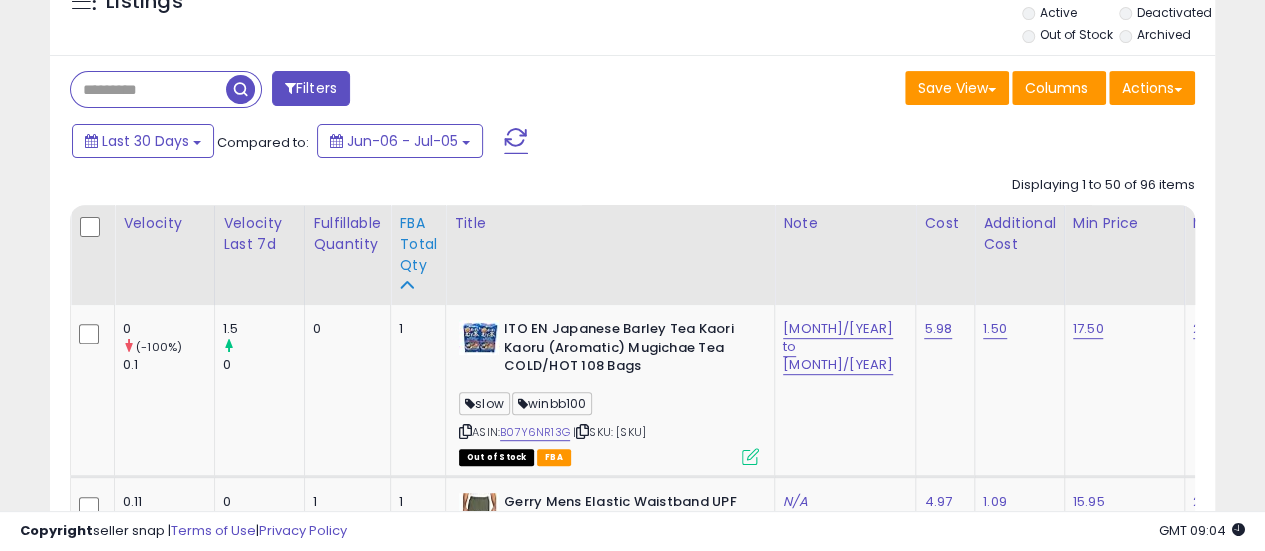 click at bounding box center [406, 285] 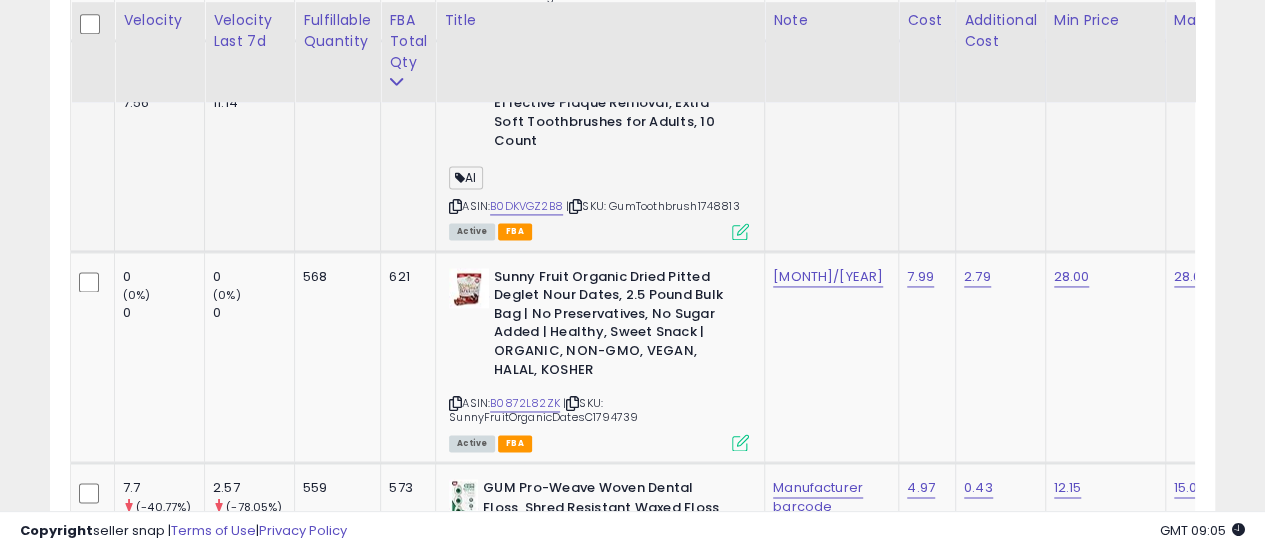 scroll, scrollTop: 1400, scrollLeft: 0, axis: vertical 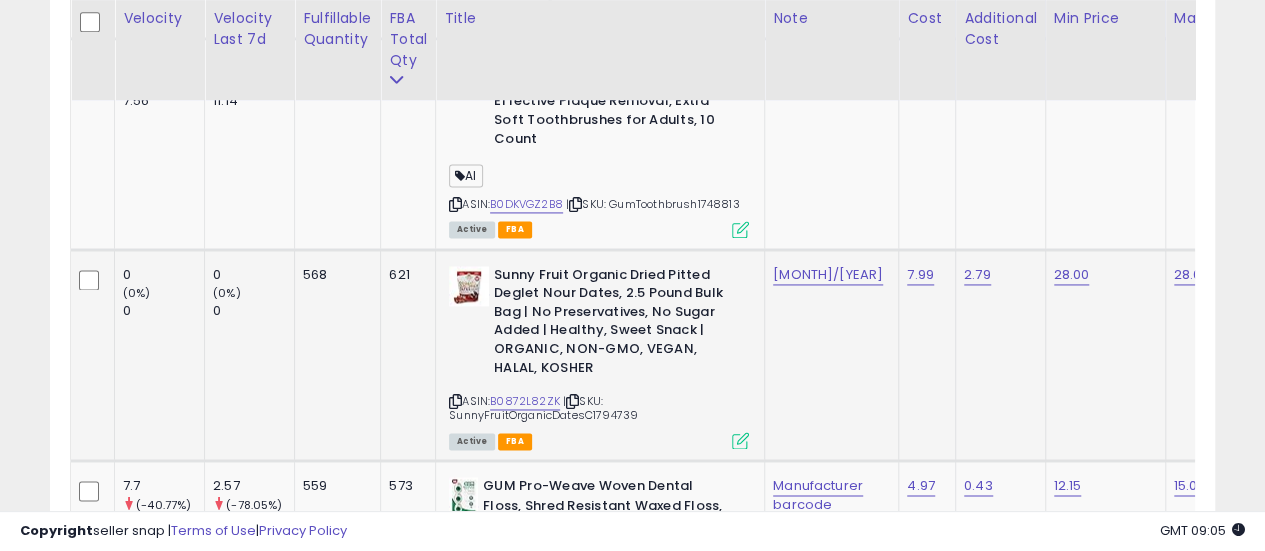 drag, startPoint x: 639, startPoint y: 411, endPoint x: 588, endPoint y: 414, distance: 51.088158 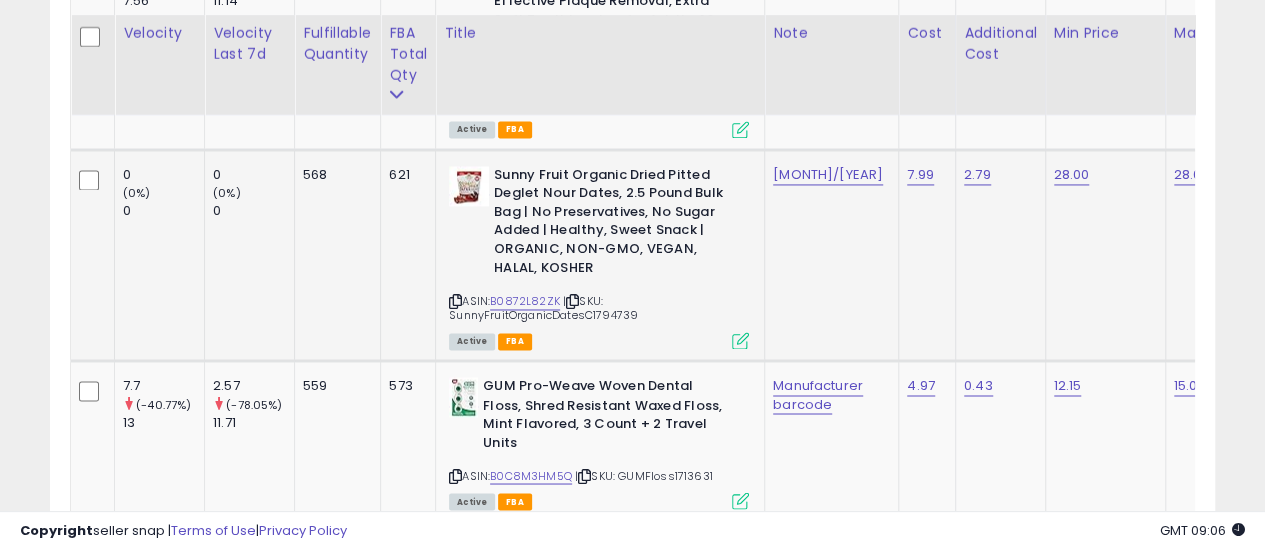 scroll, scrollTop: 1600, scrollLeft: 0, axis: vertical 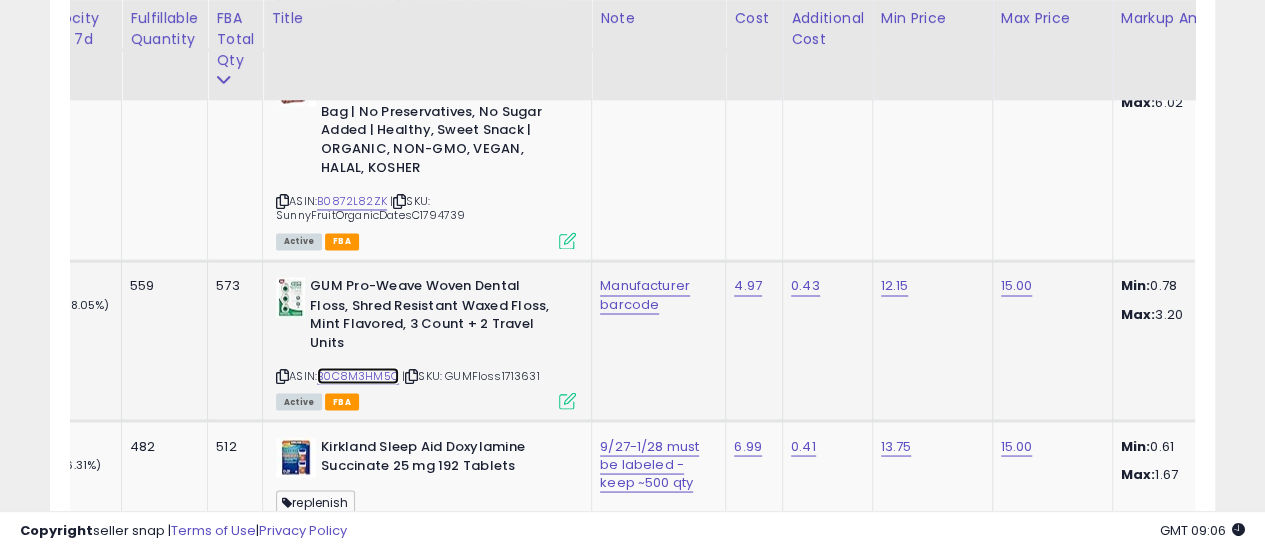 click on "B0C8M3HM5Q" at bounding box center [358, 375] 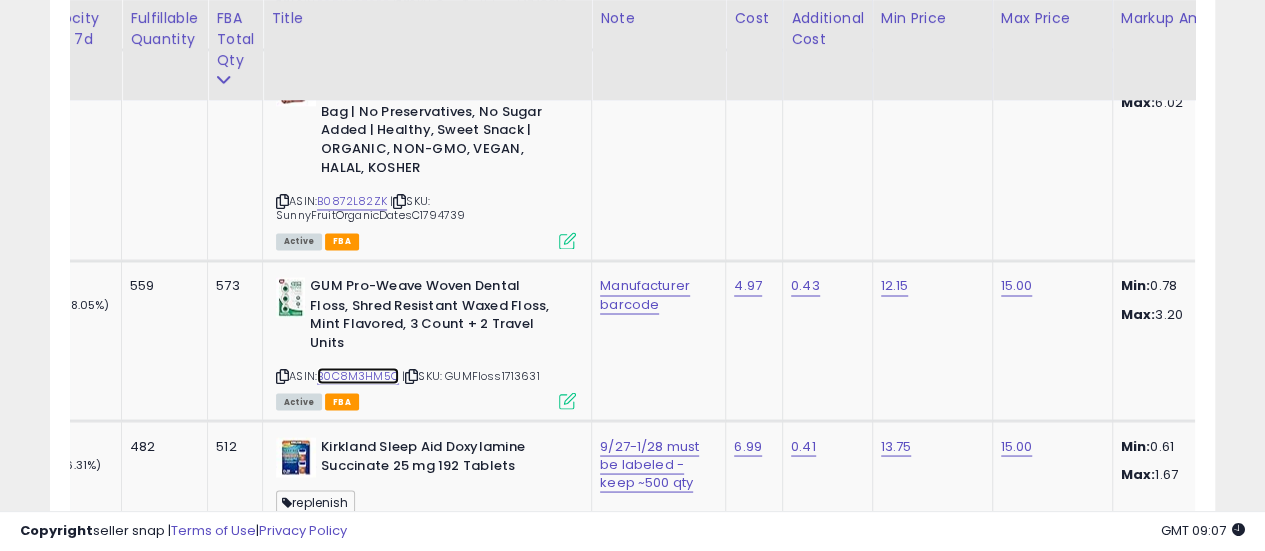 scroll, scrollTop: 0, scrollLeft: 247, axis: horizontal 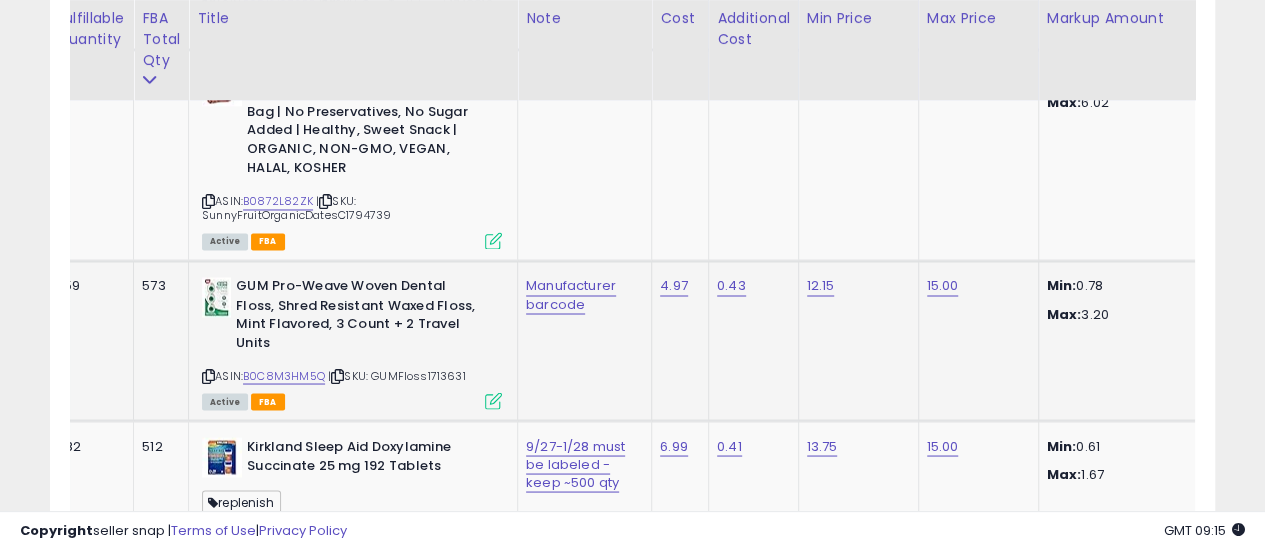 click at bounding box center [493, 400] 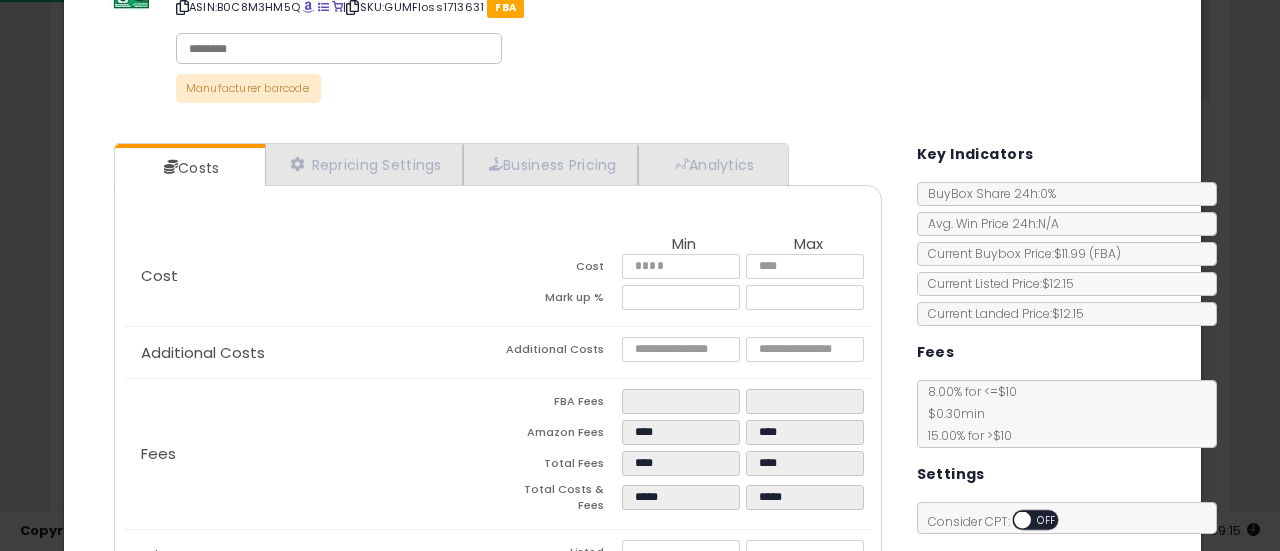 scroll, scrollTop: 300, scrollLeft: 0, axis: vertical 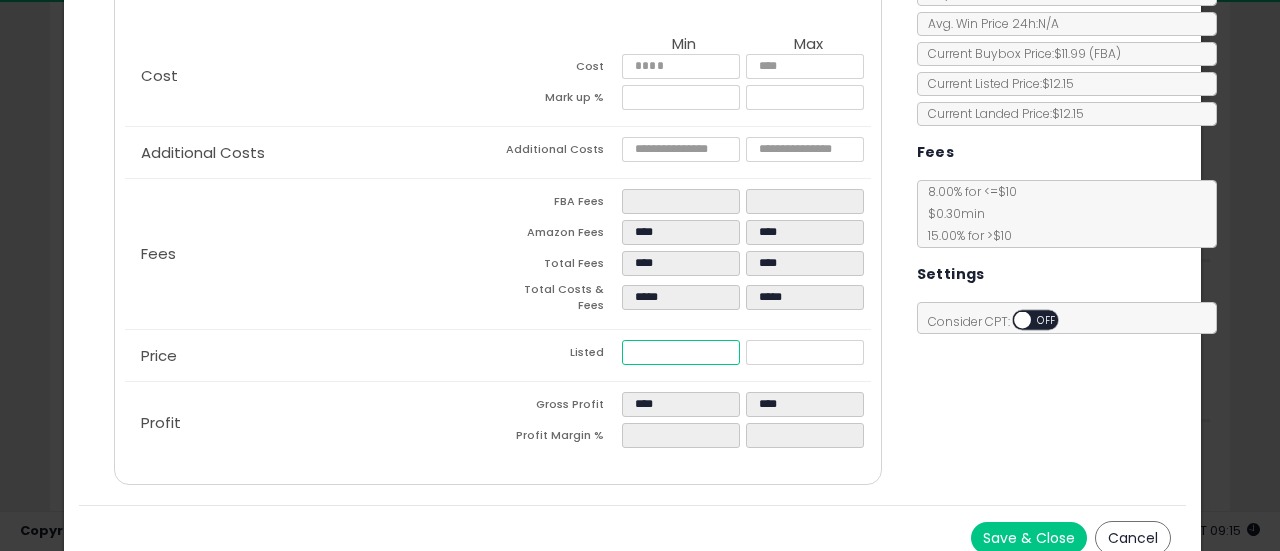 drag, startPoint x: 668, startPoint y: 349, endPoint x: 450, endPoint y: 337, distance: 218.33003 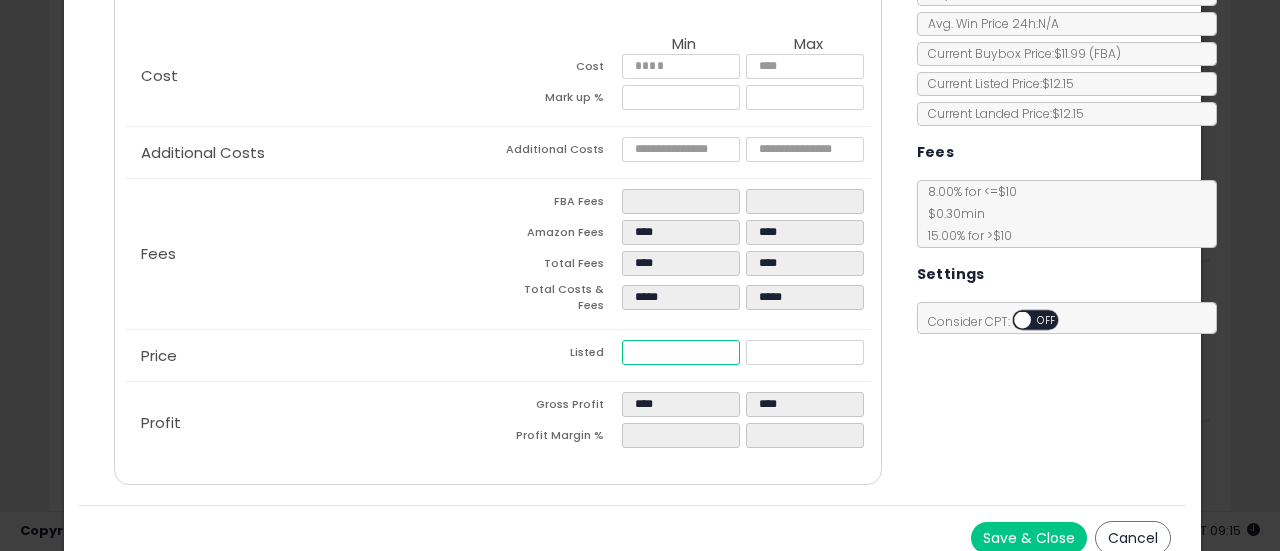 type on "****" 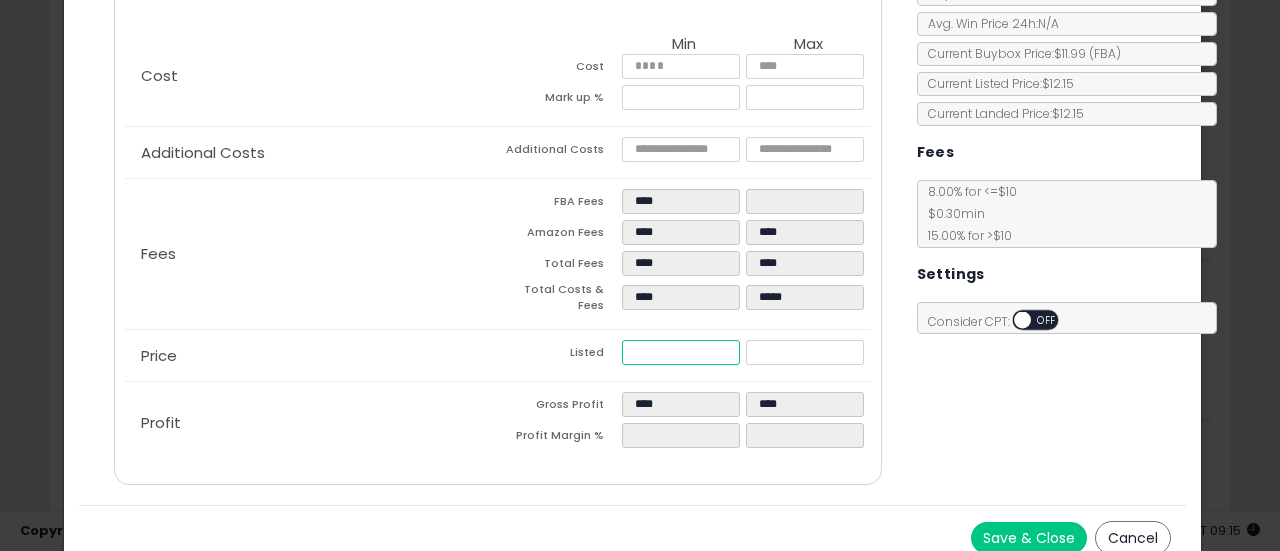 type on "****" 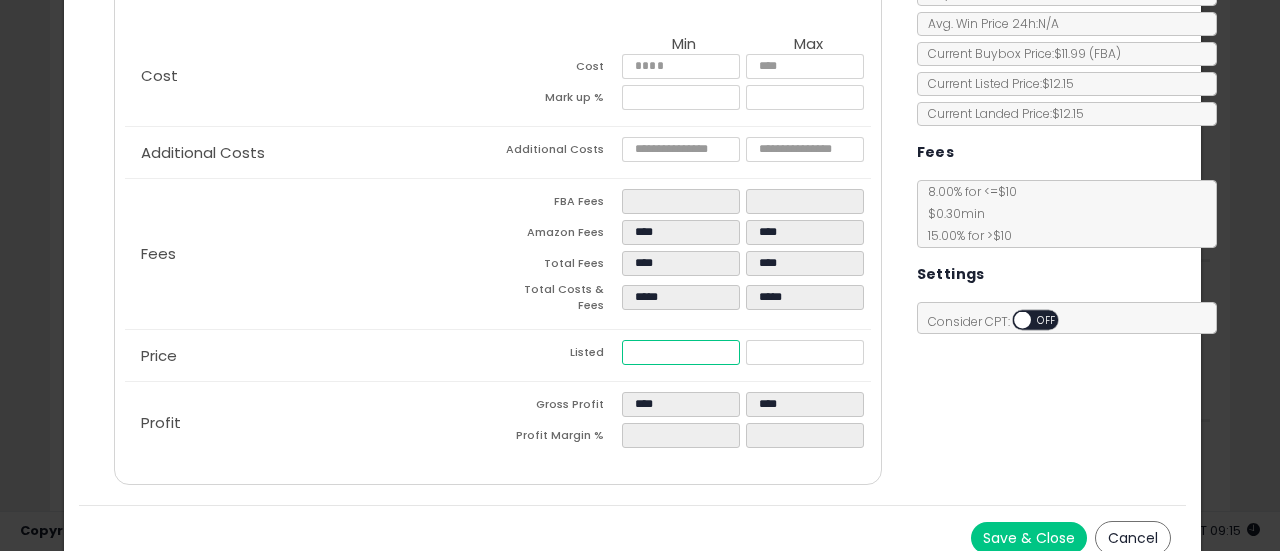 type on "****" 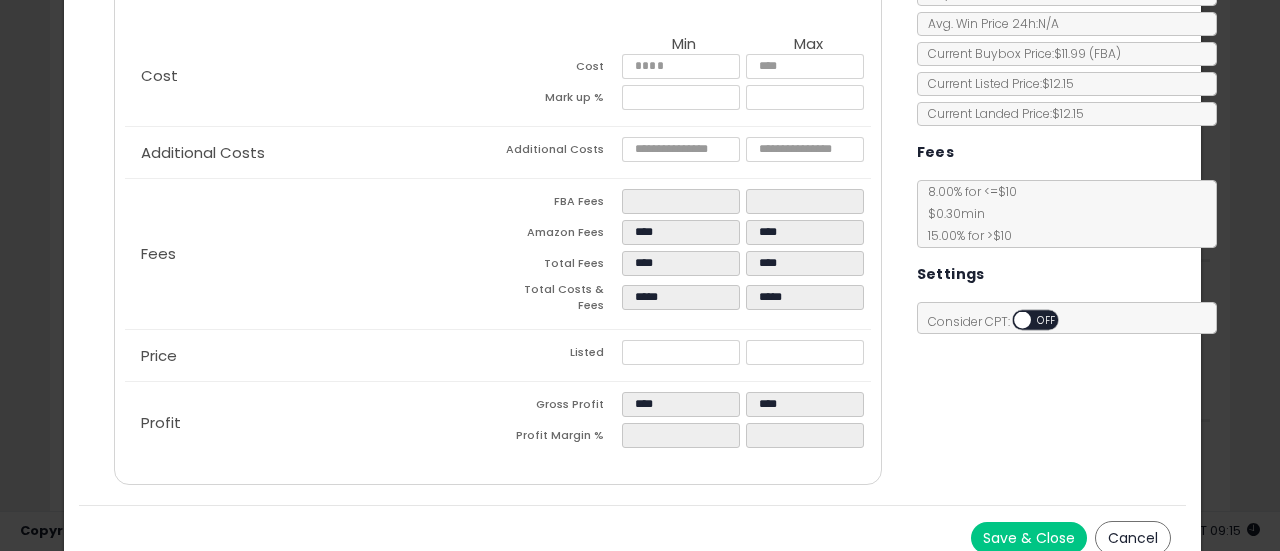 type on "*****" 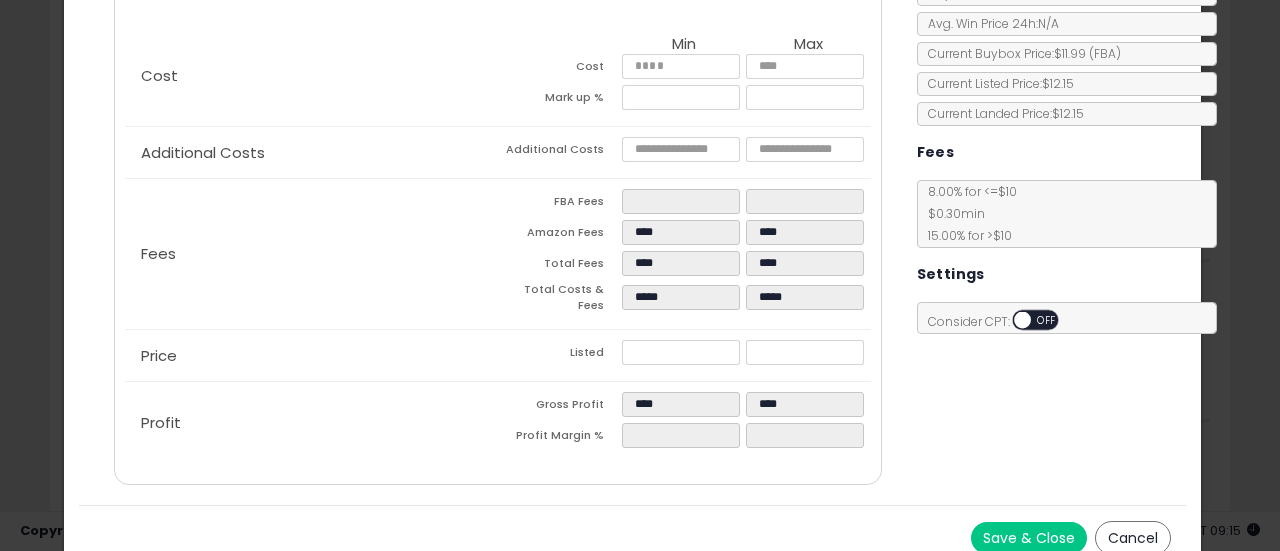 click on "Save & Close" at bounding box center (1029, 538) 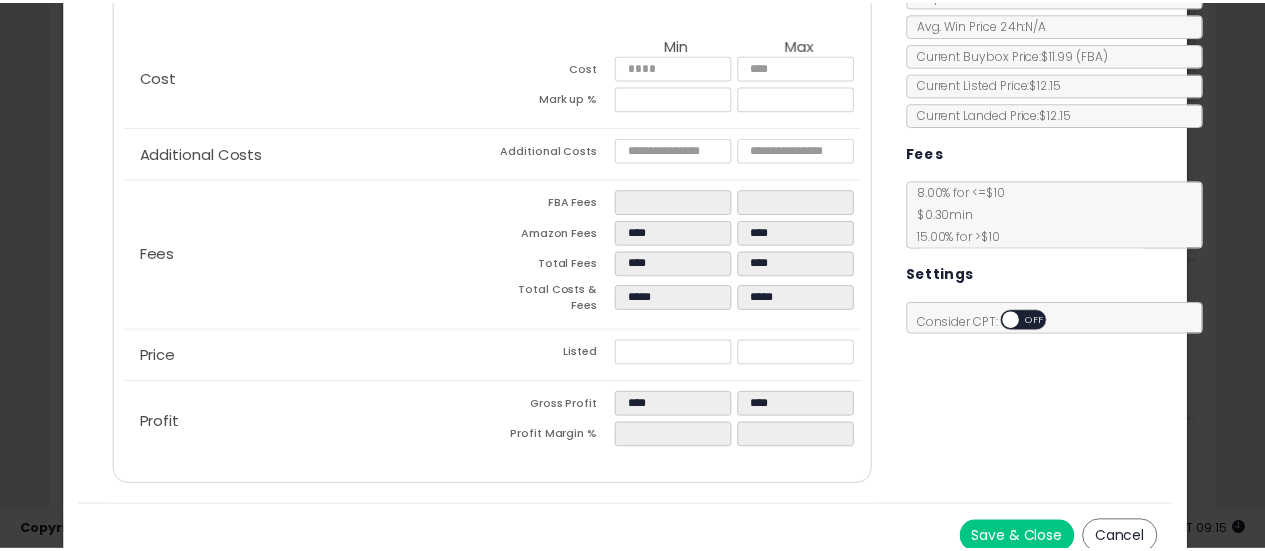 scroll, scrollTop: 0, scrollLeft: 0, axis: both 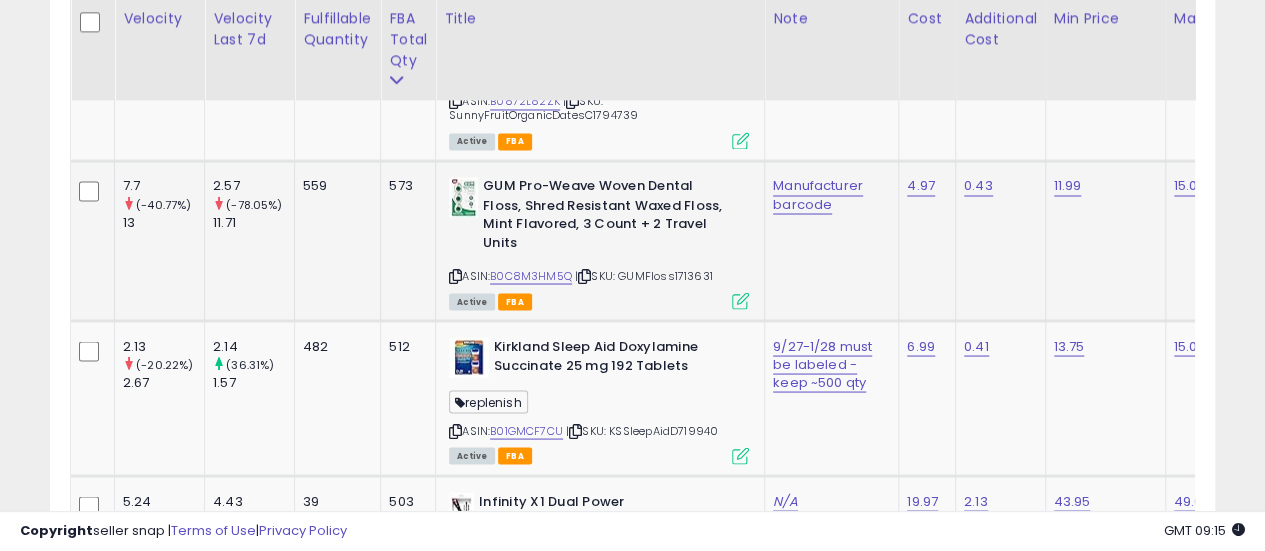click at bounding box center [584, 275] 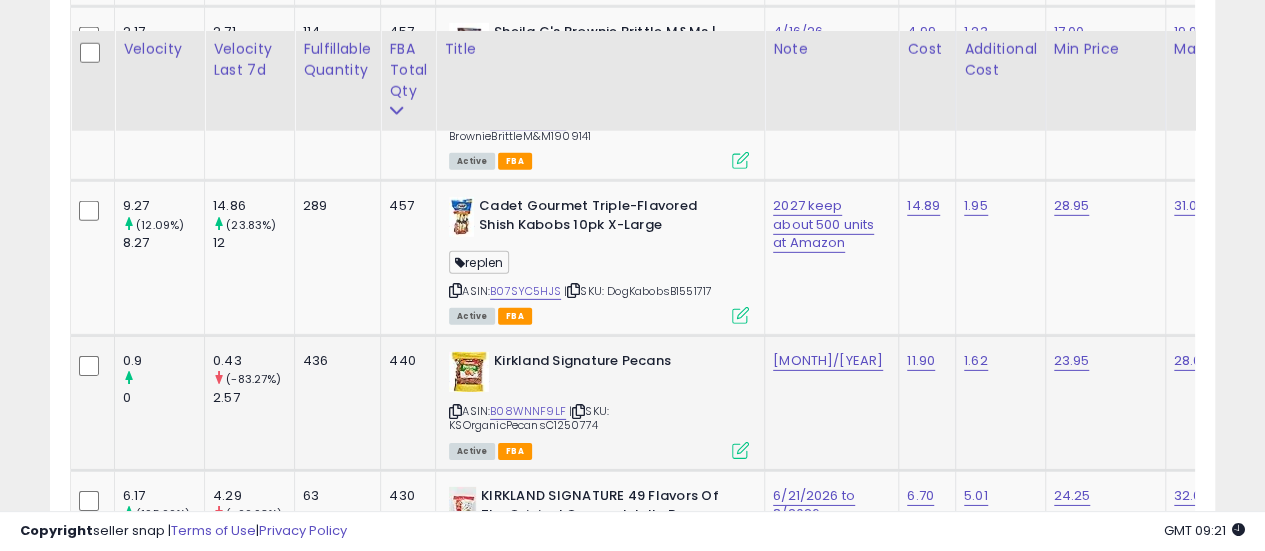 scroll, scrollTop: 3000, scrollLeft: 0, axis: vertical 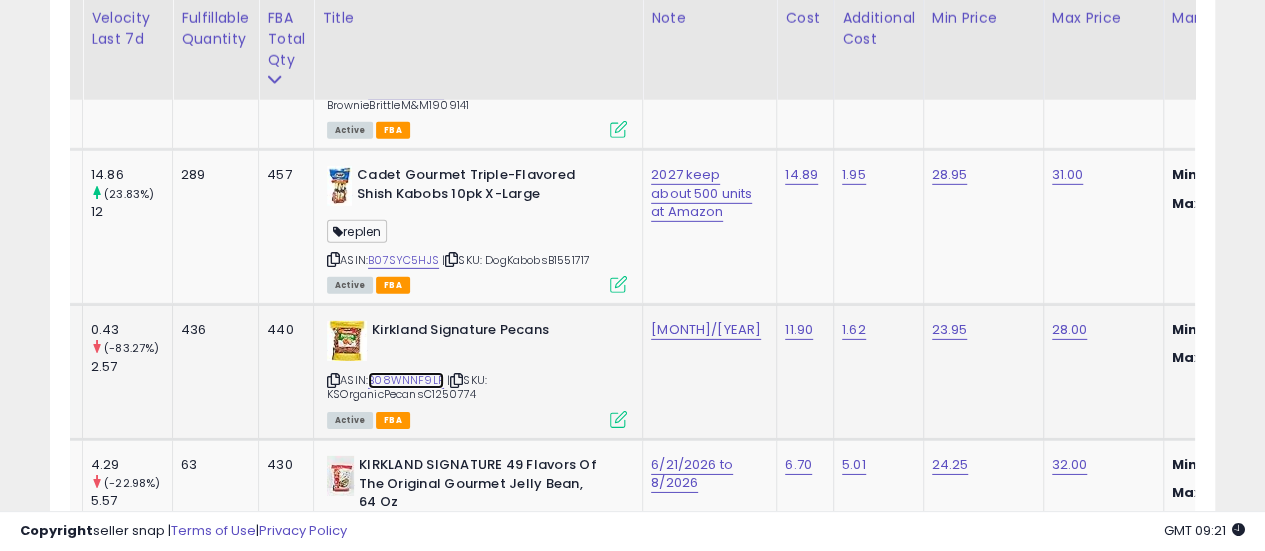 click on "B08WNNF9LF" at bounding box center [406, 380] 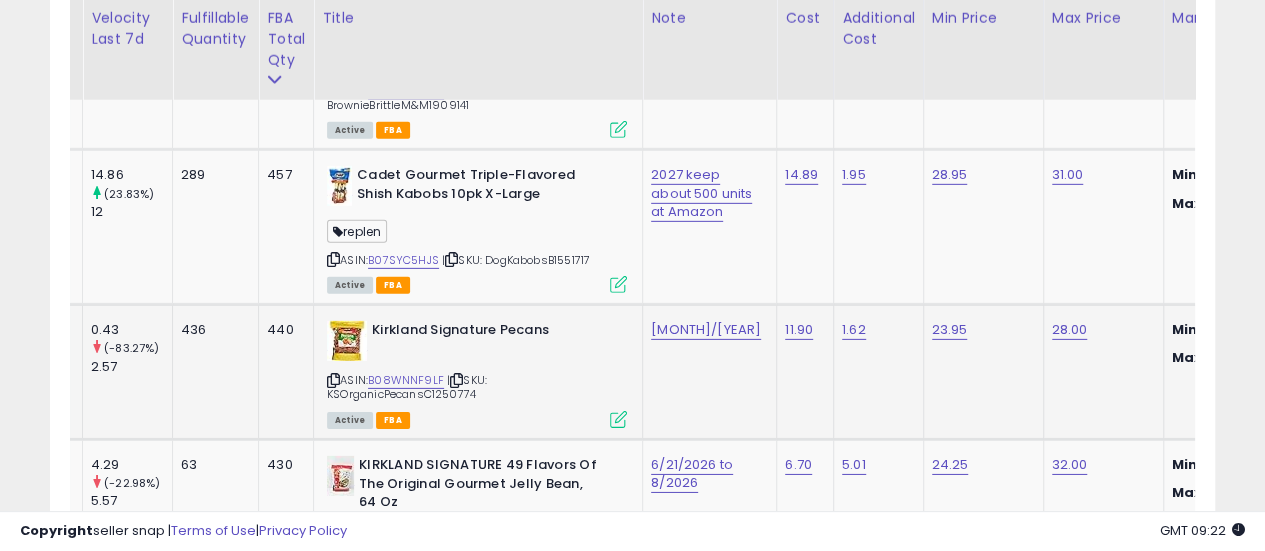 click at bounding box center [456, 380] 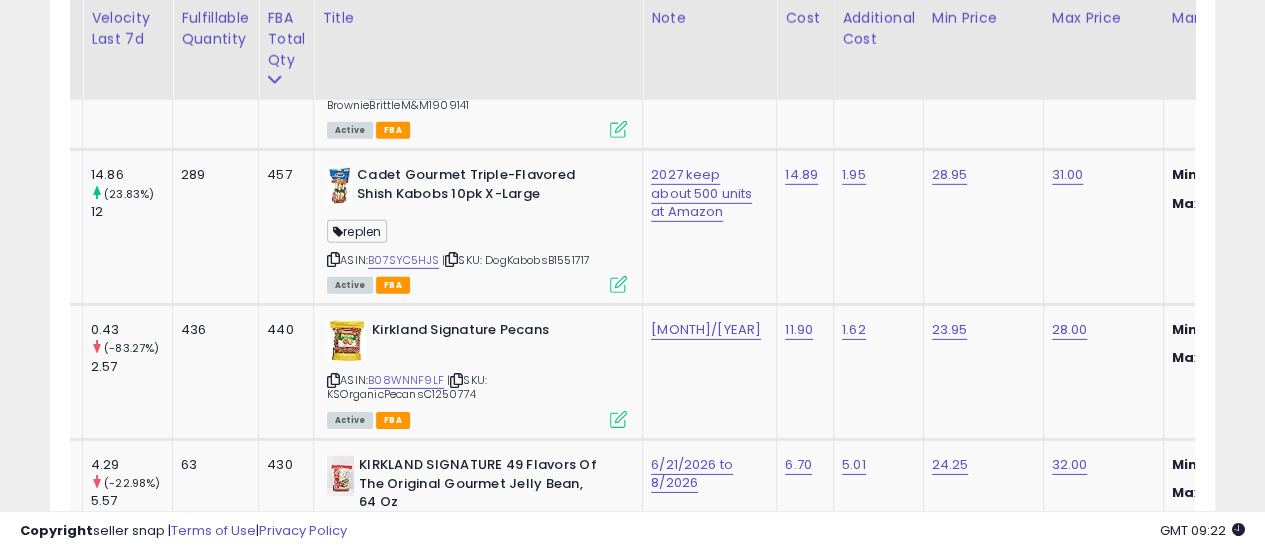 scroll, scrollTop: 0, scrollLeft: 0, axis: both 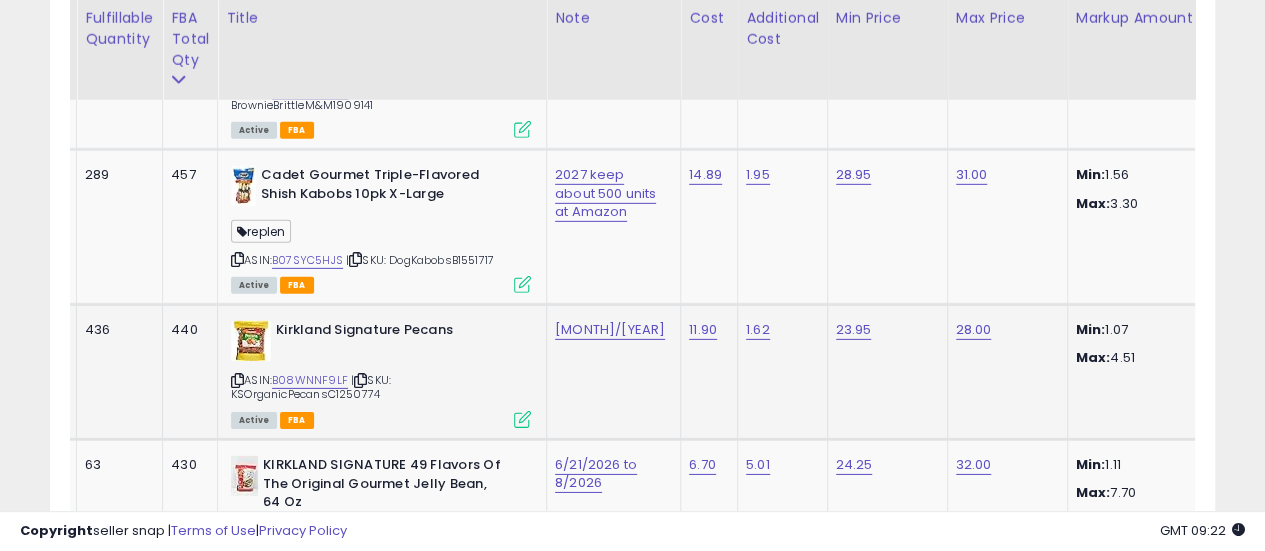 click at bounding box center [522, 419] 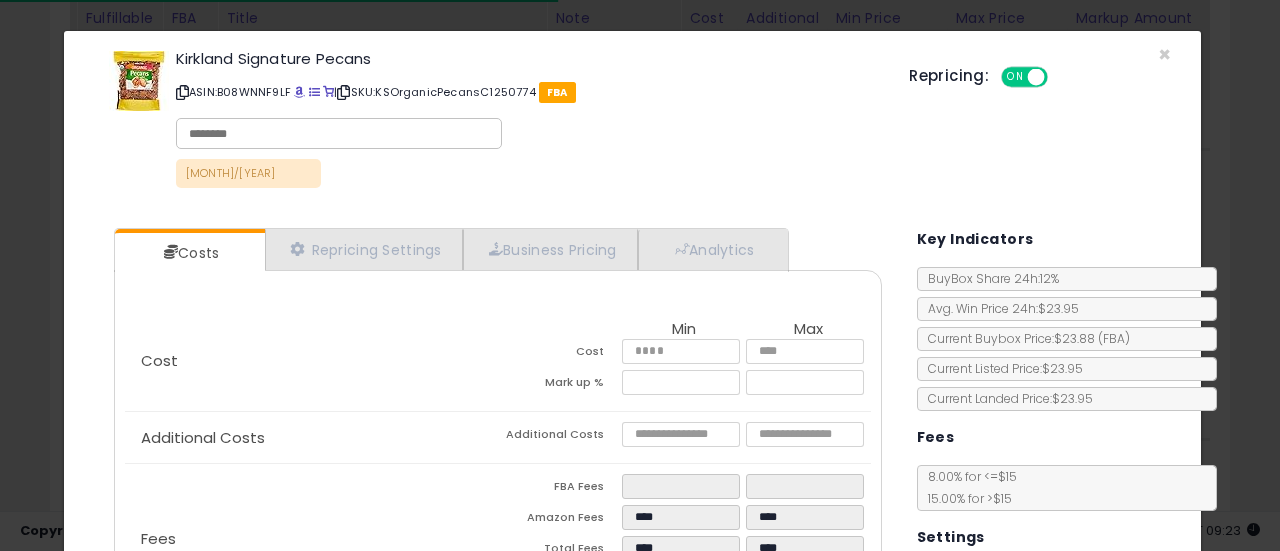 scroll, scrollTop: 294, scrollLeft: 0, axis: vertical 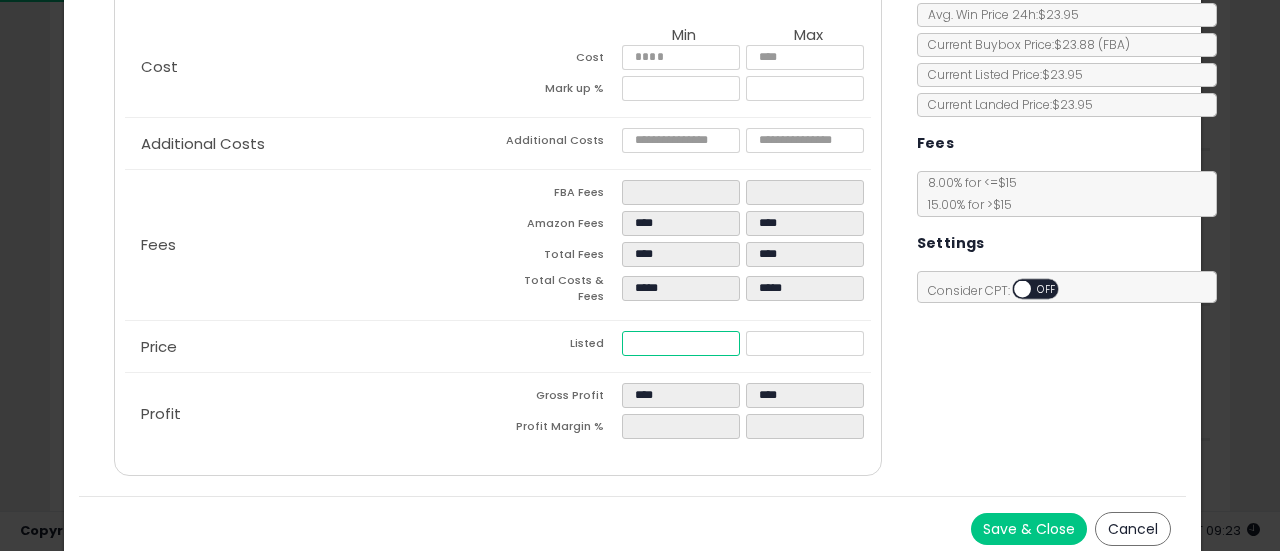 click on "*****" at bounding box center (681, 343) 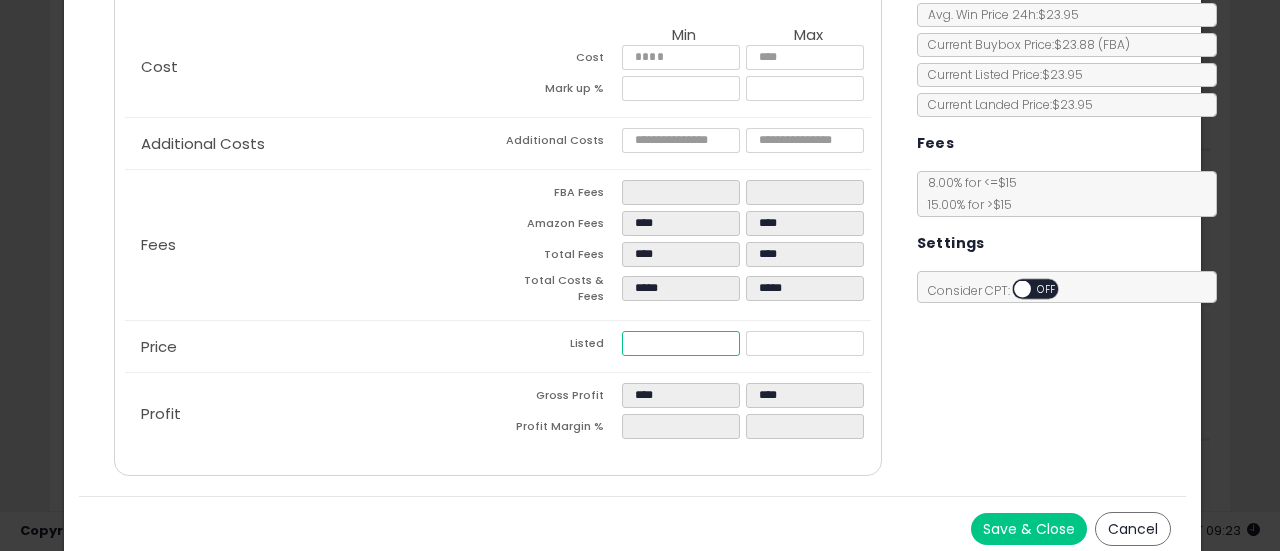 type on "****" 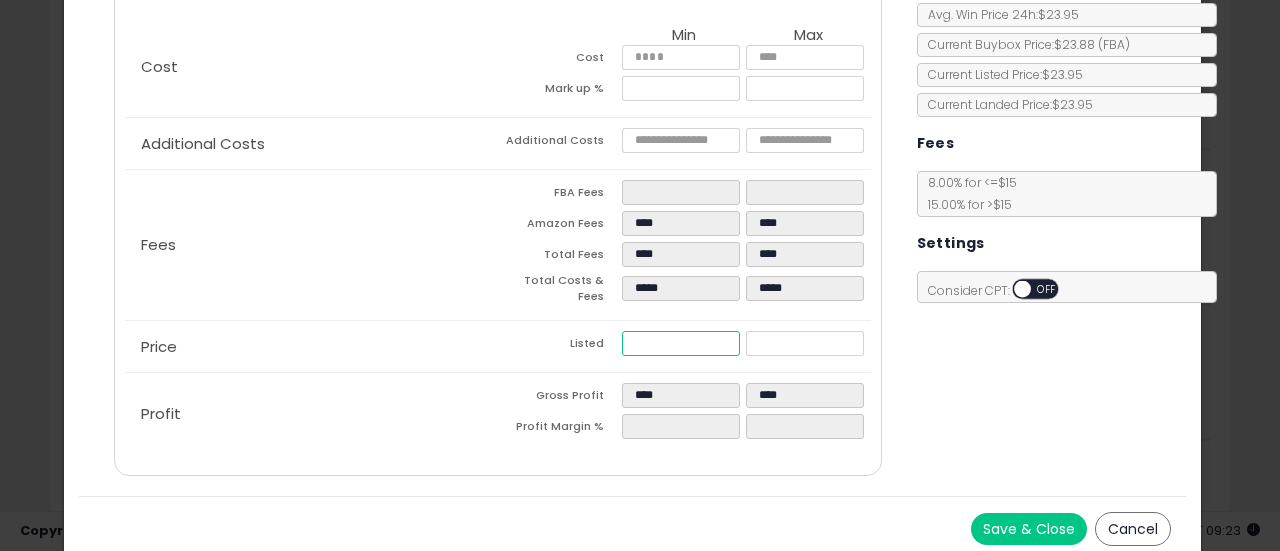type on "*****" 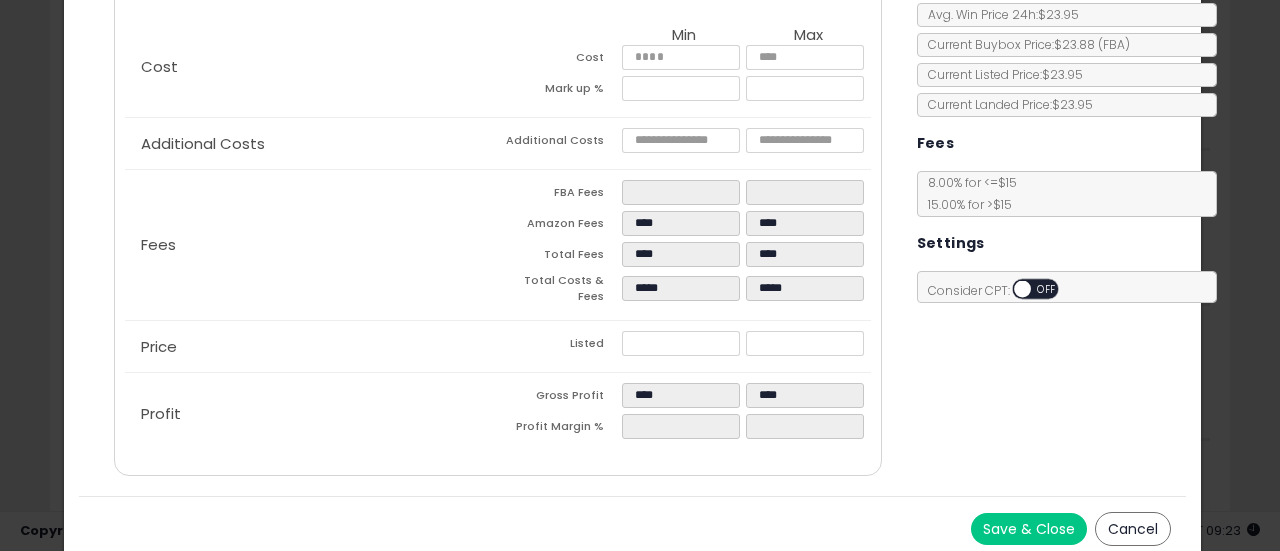 type on "****" 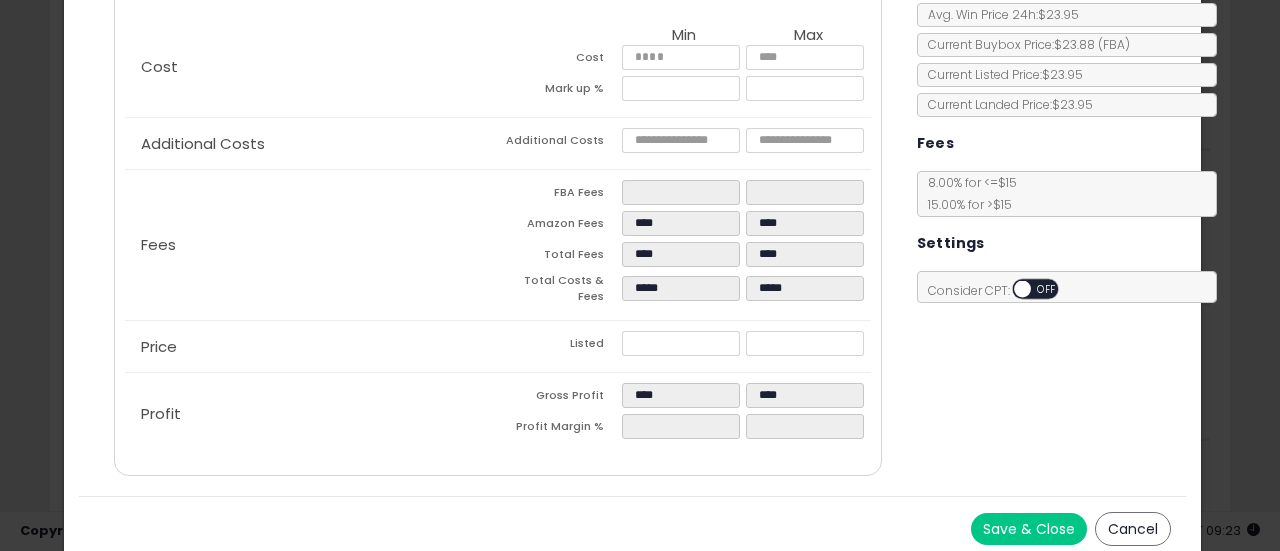 click on "Costs
Repricing Settings
Business Pricing
Analytics
Cost" at bounding box center [632, 207] 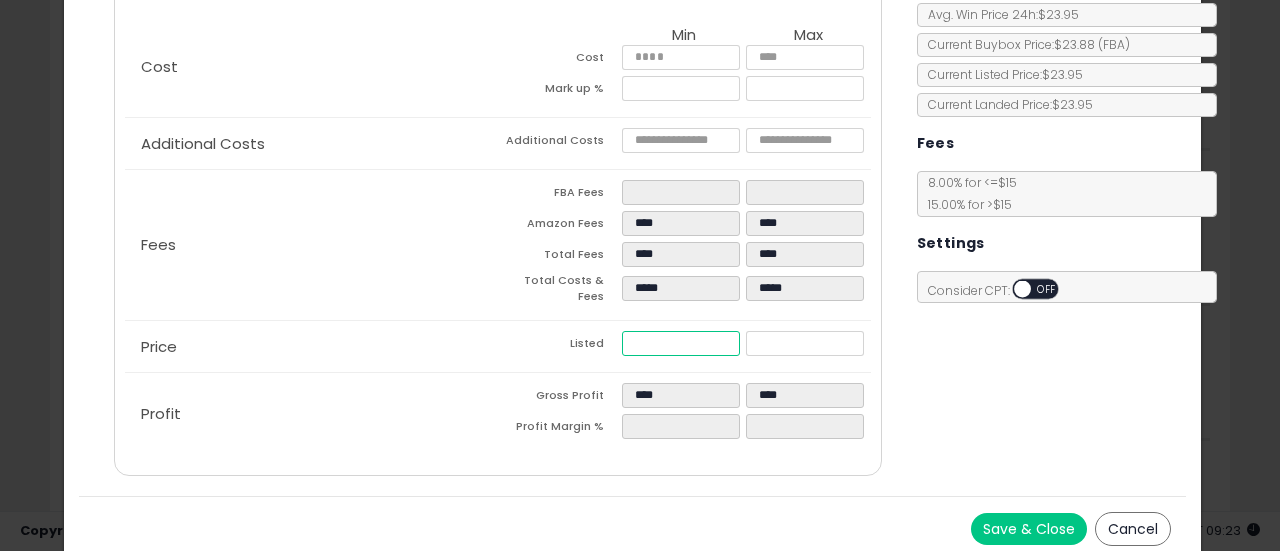 click on "*****" at bounding box center (681, 343) 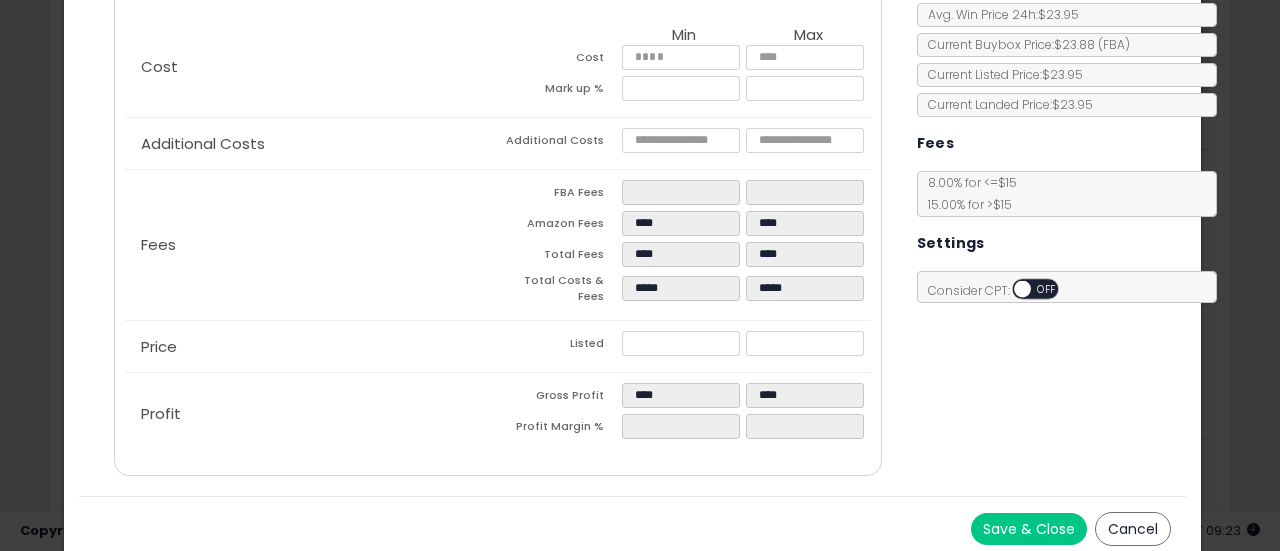 click on "Save & Close" at bounding box center (1029, 529) 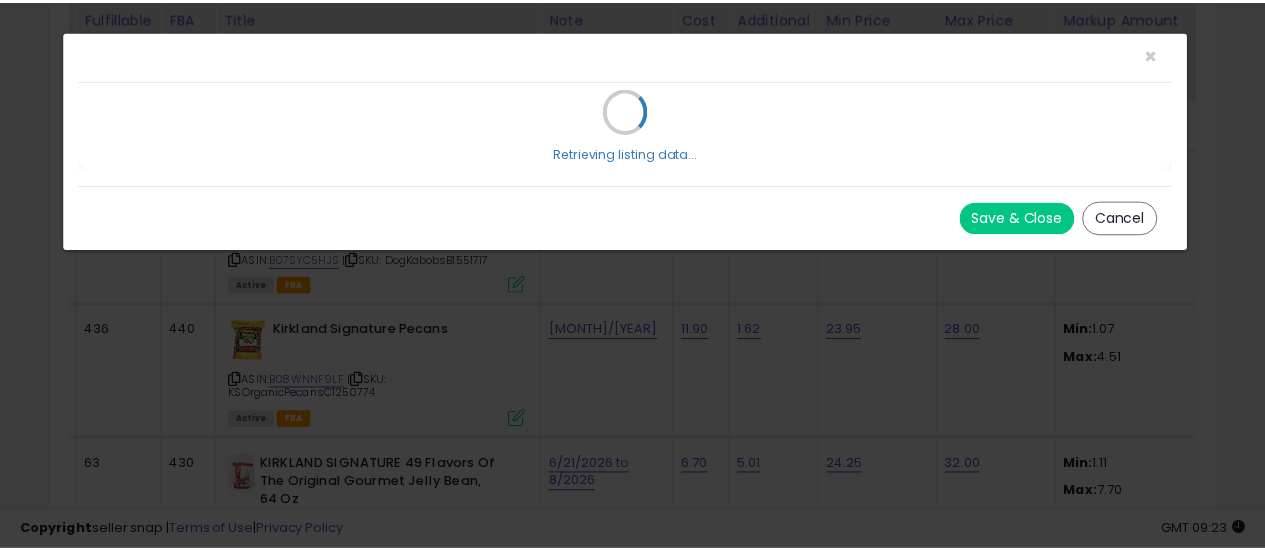 scroll, scrollTop: 0, scrollLeft: 0, axis: both 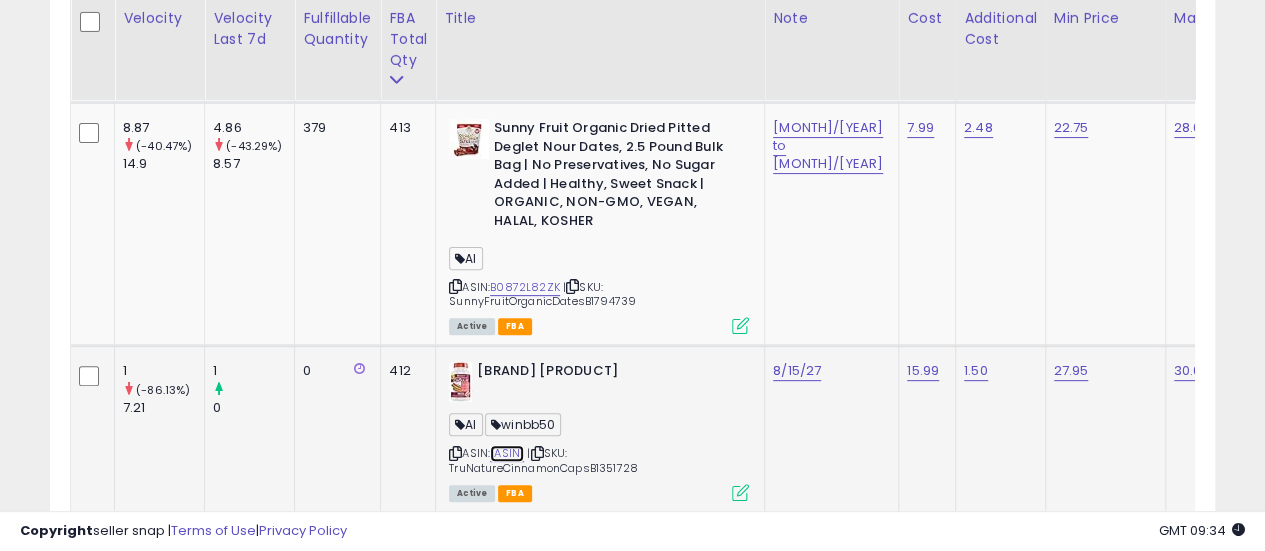 click on "[ASIN]" at bounding box center [507, 453] 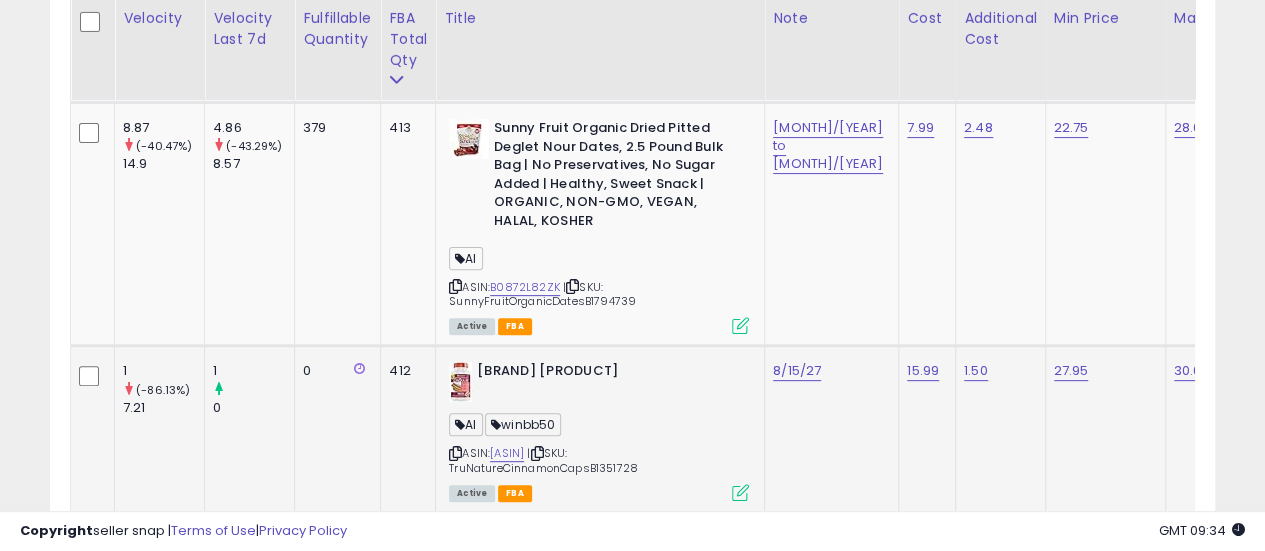 click at bounding box center [536, 453] 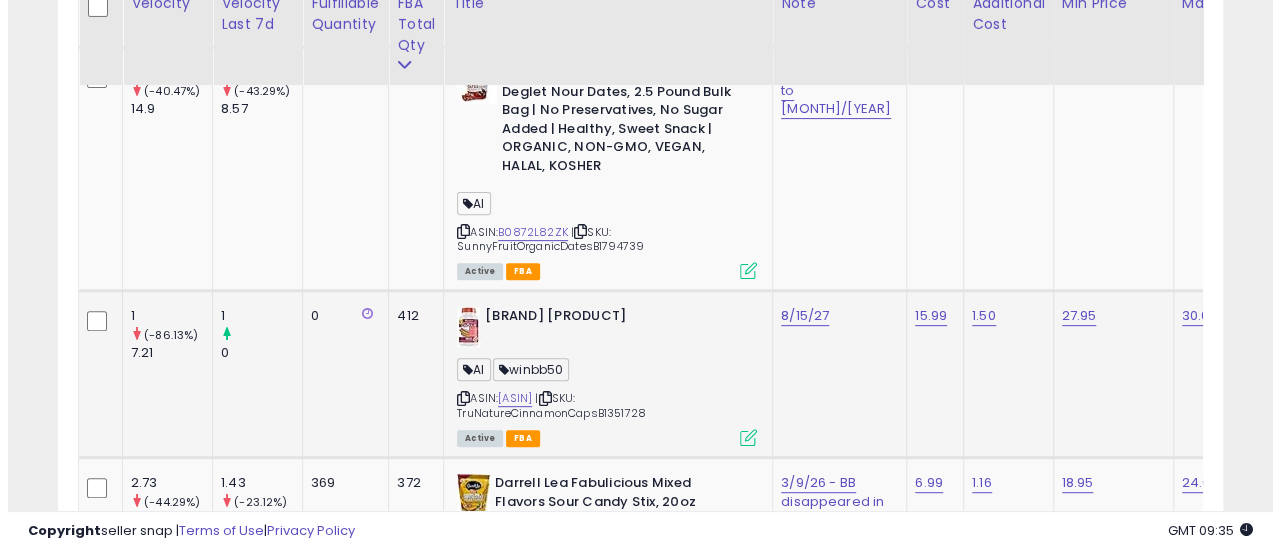 scroll, scrollTop: 4100, scrollLeft: 0, axis: vertical 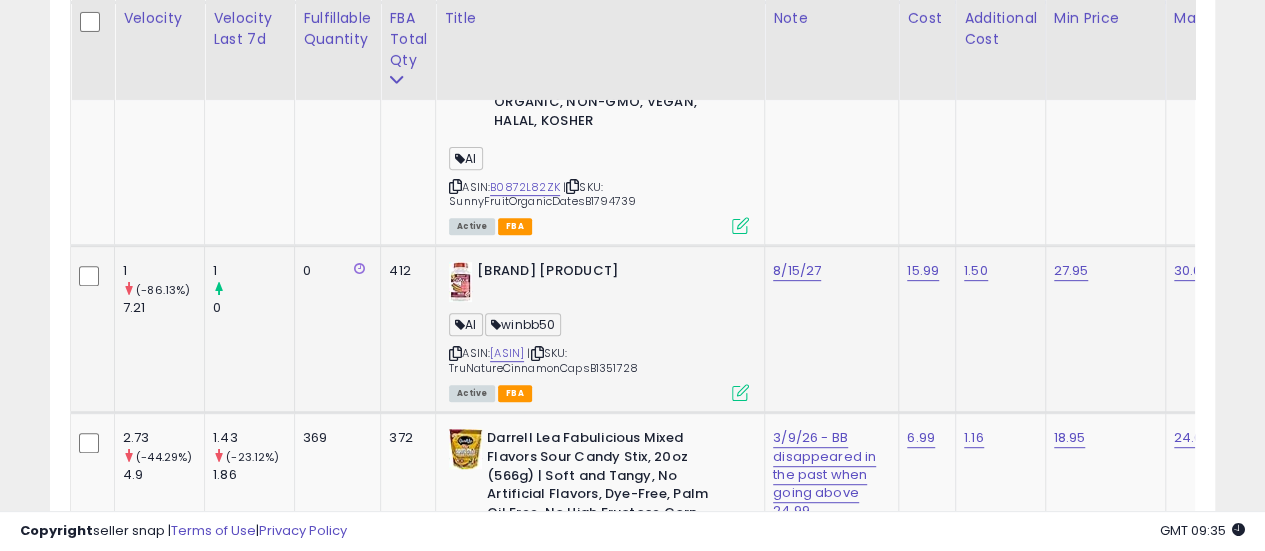 click at bounding box center (740, 392) 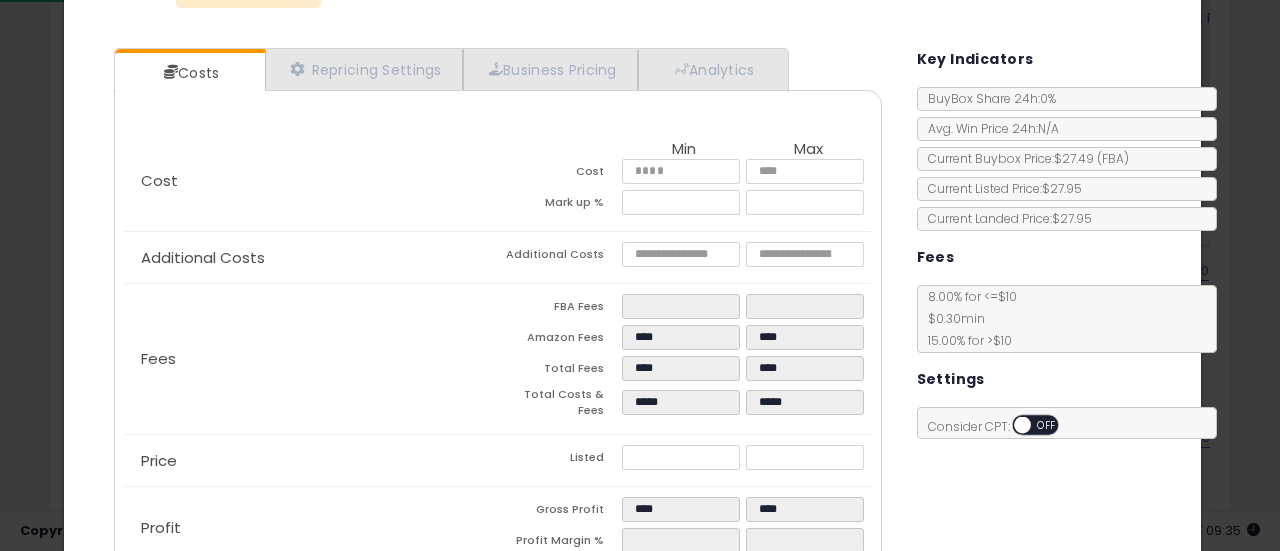 scroll, scrollTop: 200, scrollLeft: 0, axis: vertical 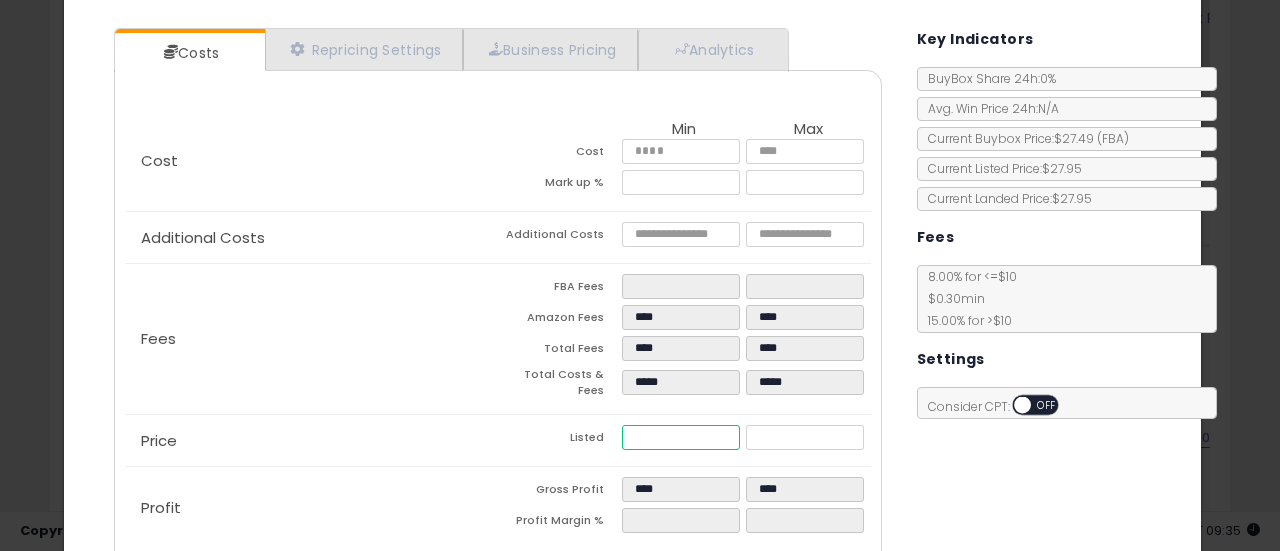 drag, startPoint x: 683, startPoint y: 440, endPoint x: 608, endPoint y: 443, distance: 75.059975 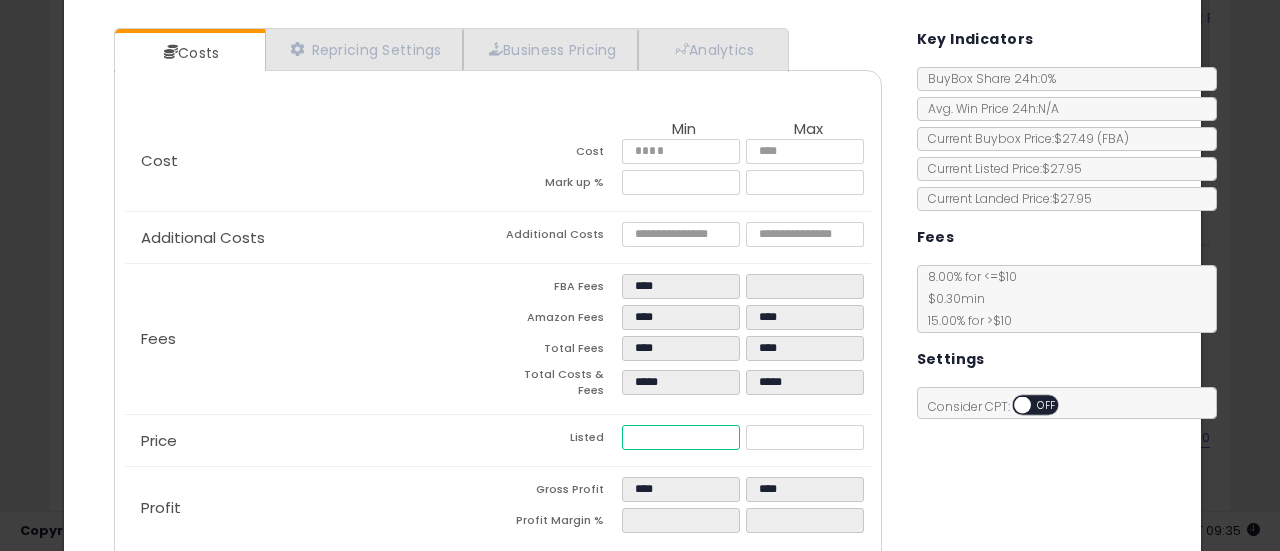 type on "****" 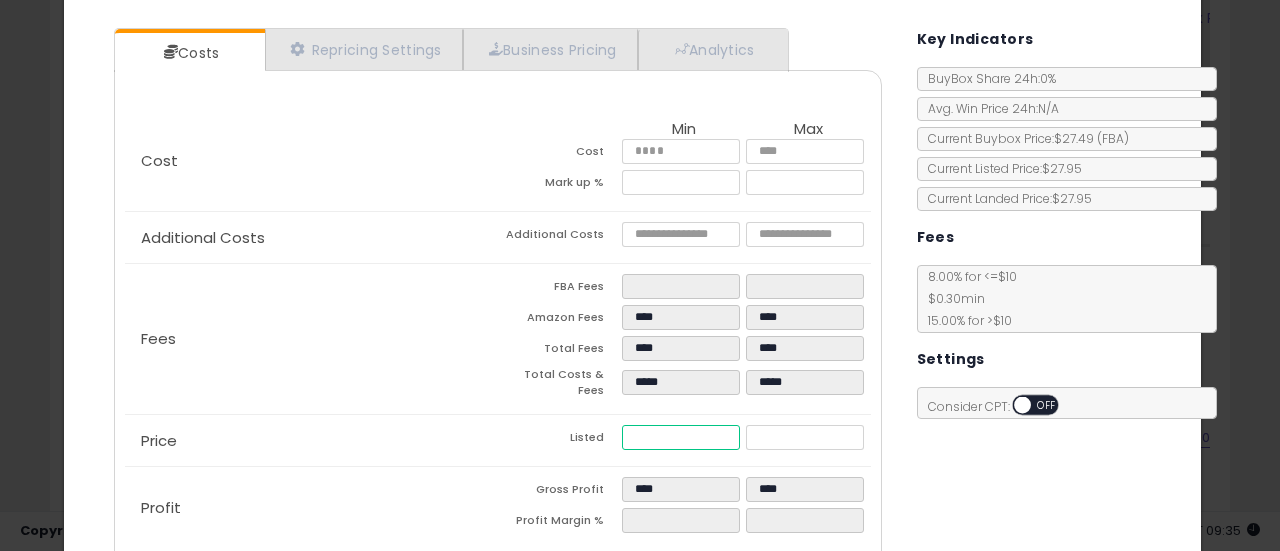 type on "**" 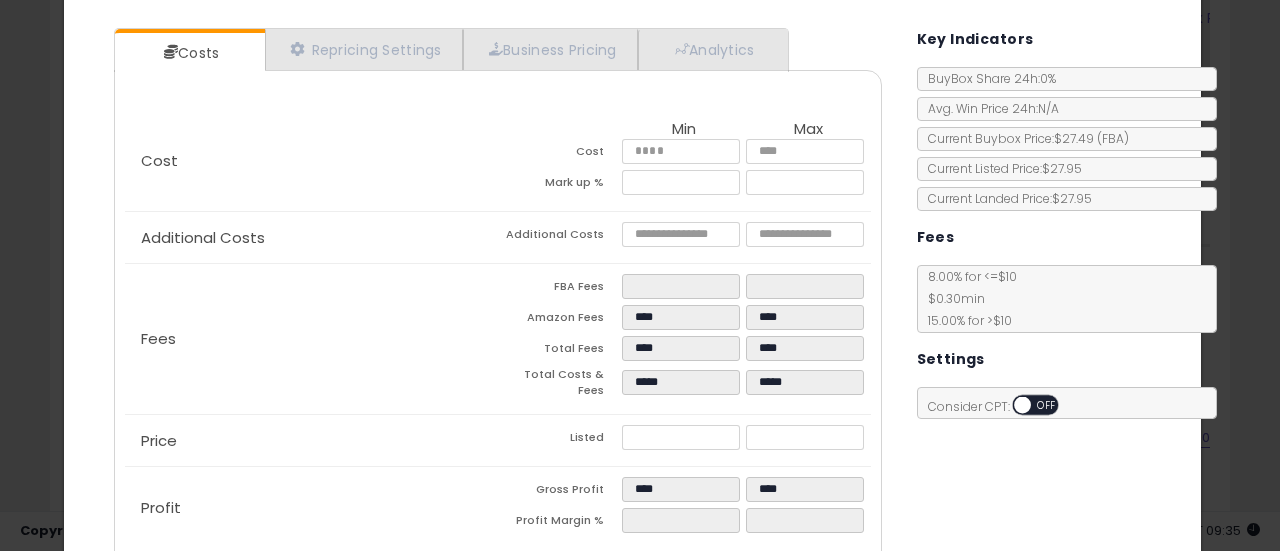 type on "****" 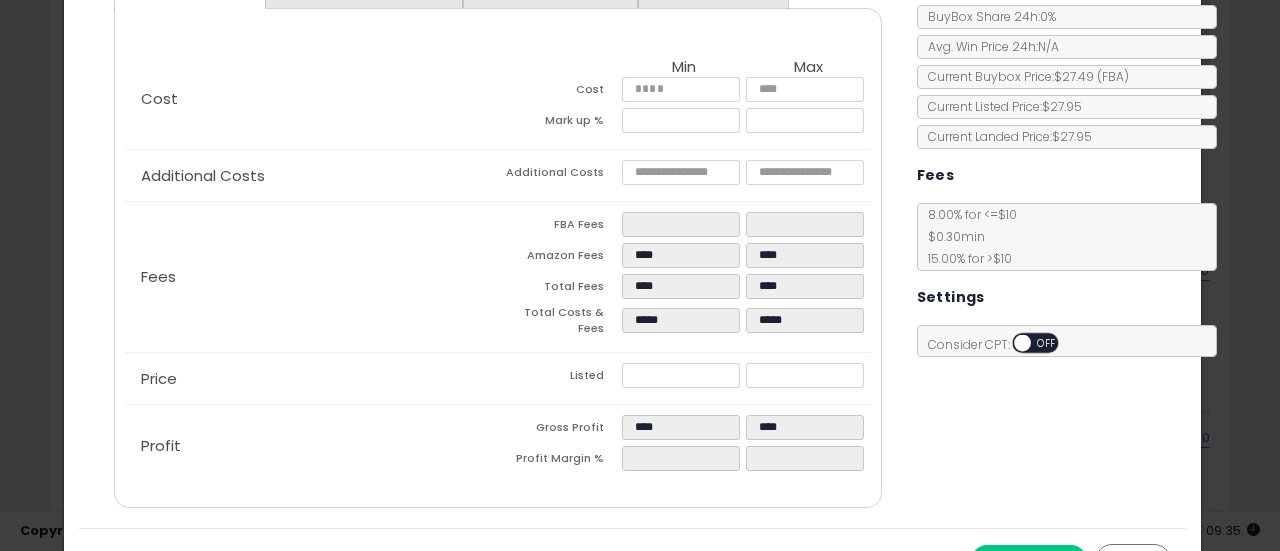scroll, scrollTop: 308, scrollLeft: 0, axis: vertical 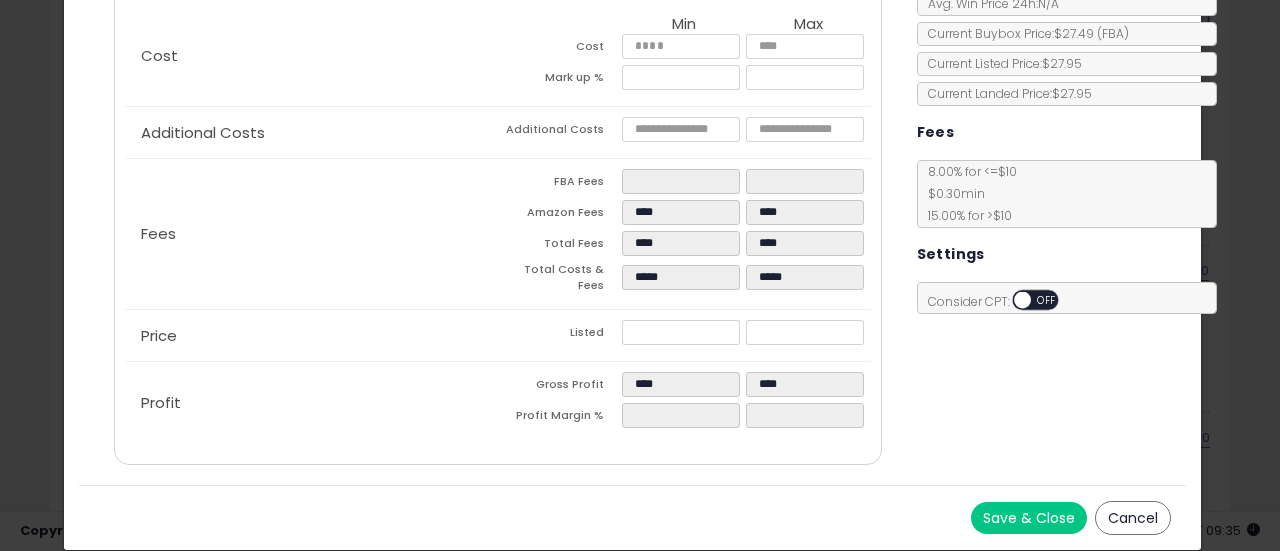 click on "Save & Close" at bounding box center [1029, 518] 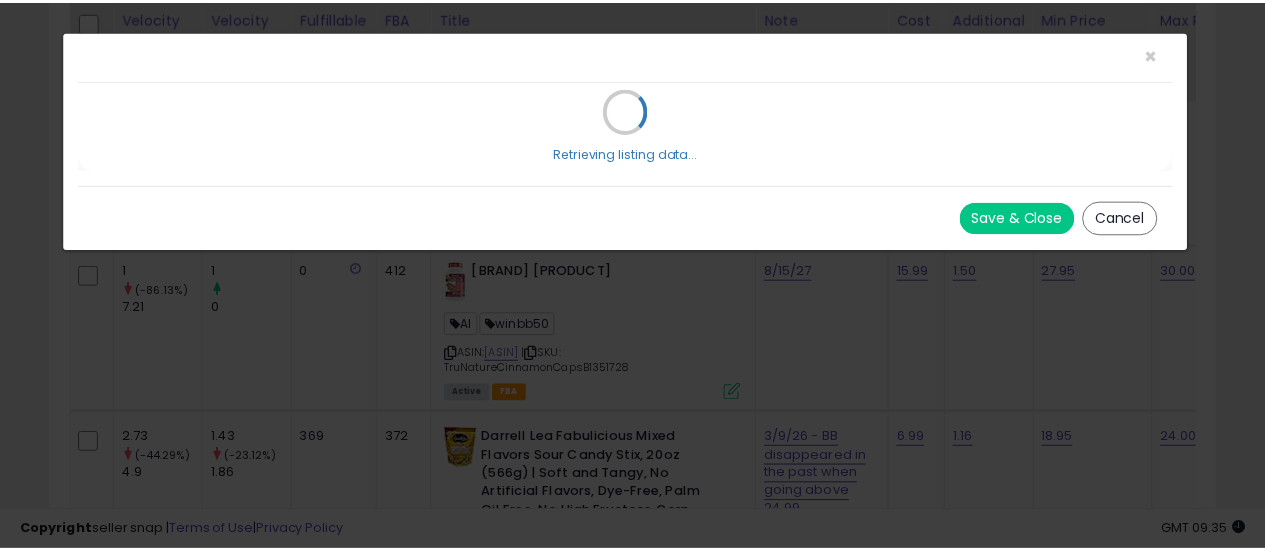 scroll, scrollTop: 0, scrollLeft: 0, axis: both 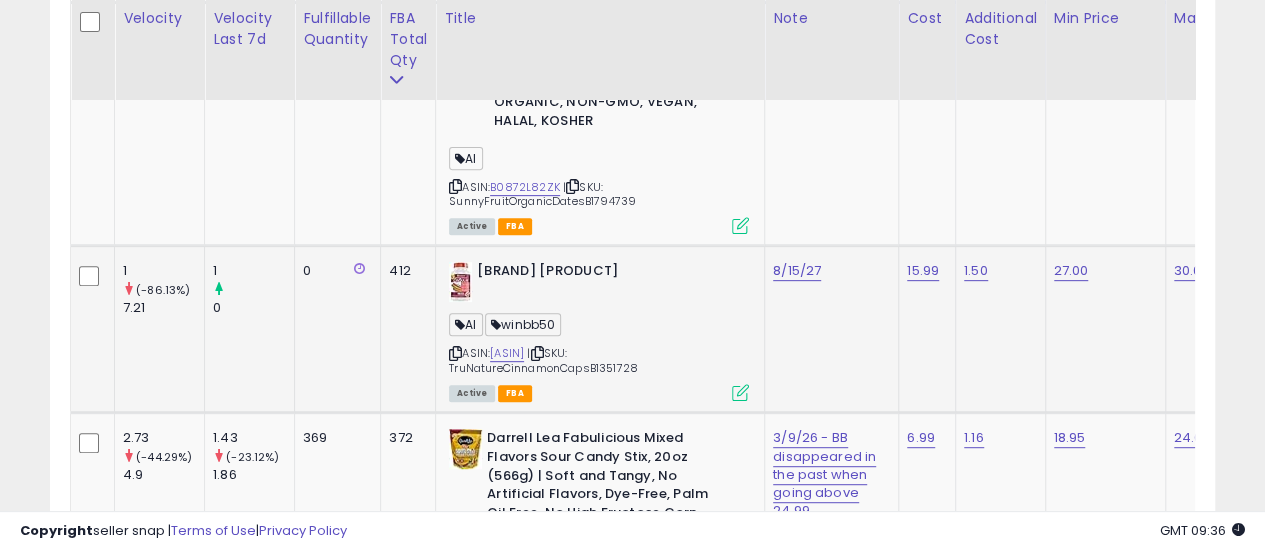 click on "ASIN:  [ASIN]    |   SKU: [SKU] Active FBA" at bounding box center [599, 330] 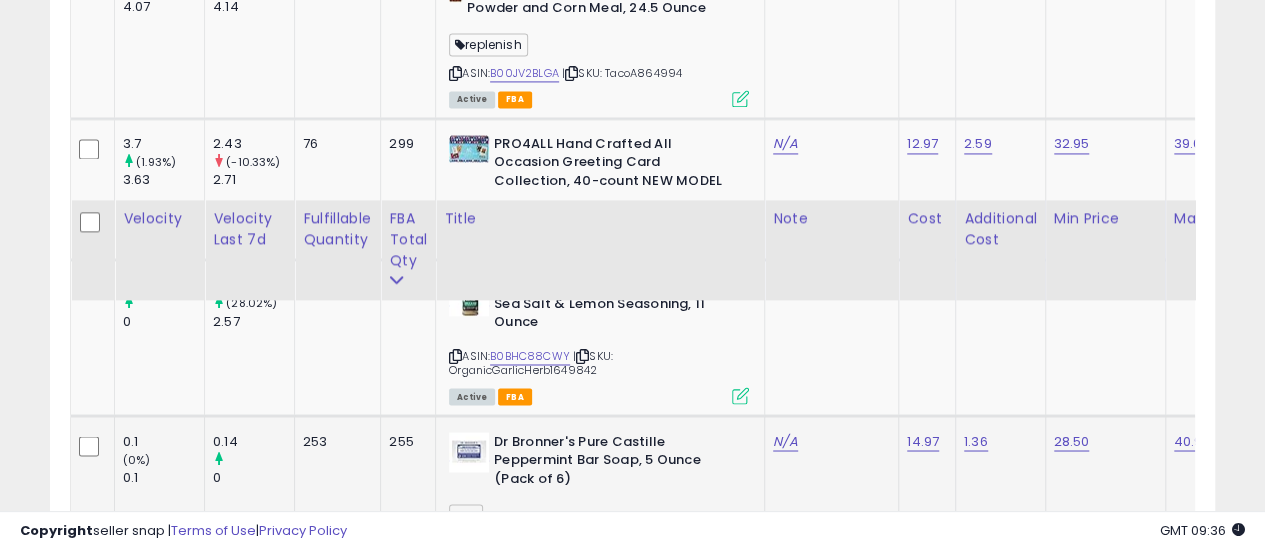 scroll, scrollTop: 5500, scrollLeft: 0, axis: vertical 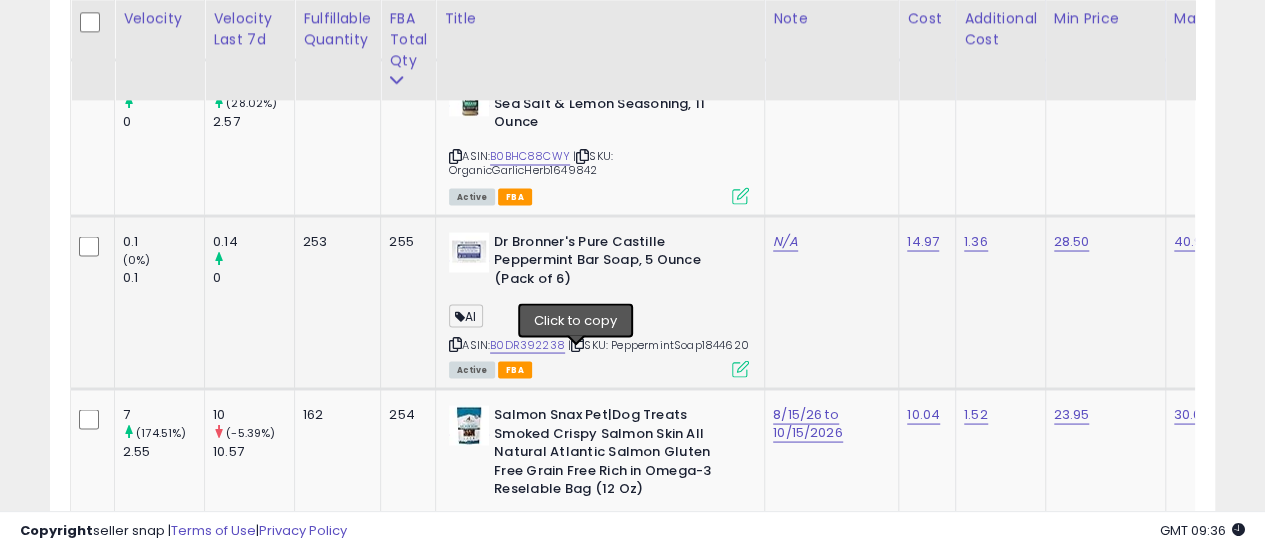 click at bounding box center [577, 343] 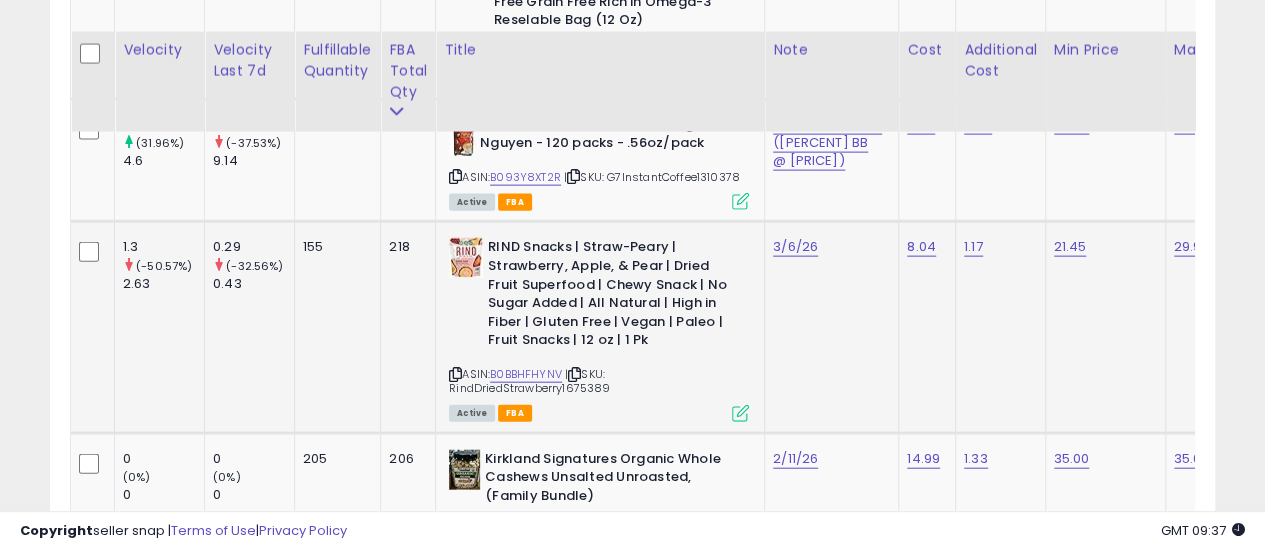 scroll, scrollTop: 6000, scrollLeft: 0, axis: vertical 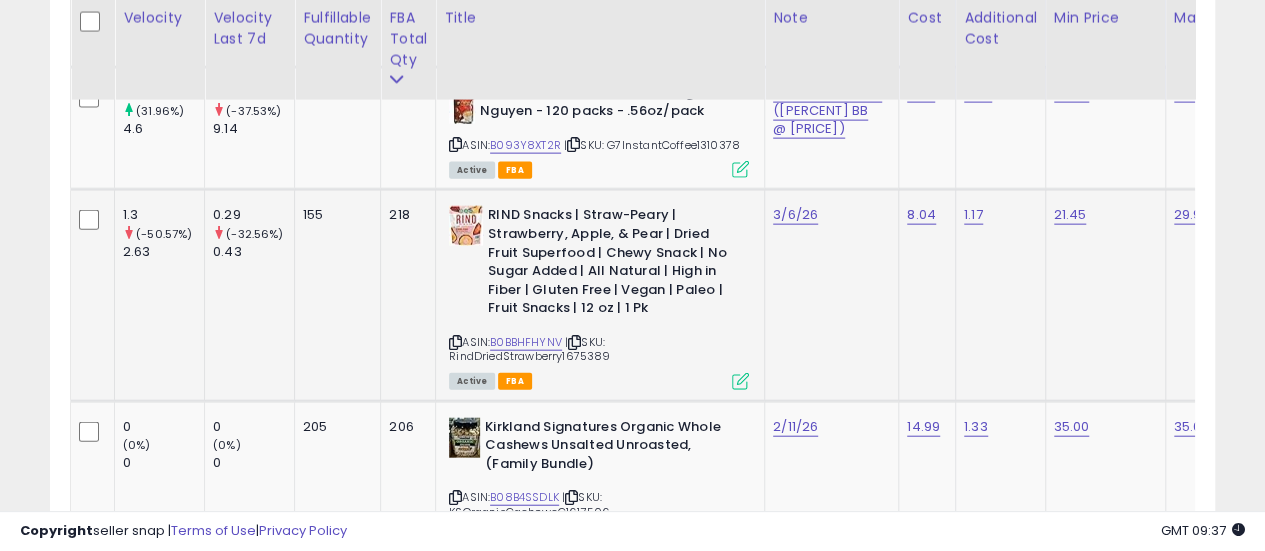 click at bounding box center [574, 342] 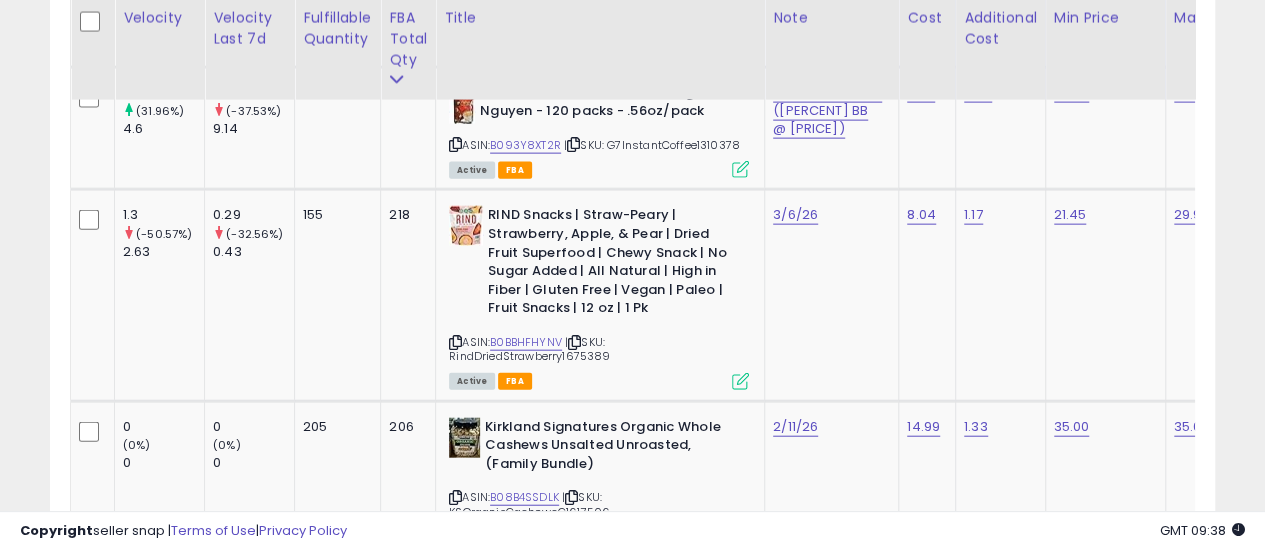 scroll, scrollTop: 0, scrollLeft: 154, axis: horizontal 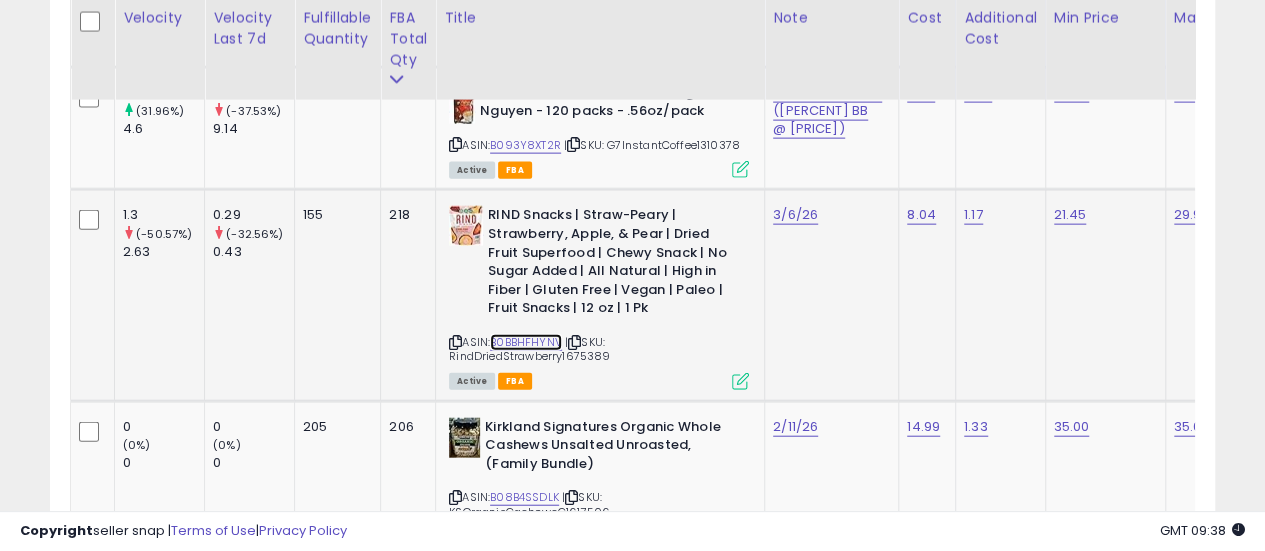 click on "B0BBHFHYNV" at bounding box center [526, 342] 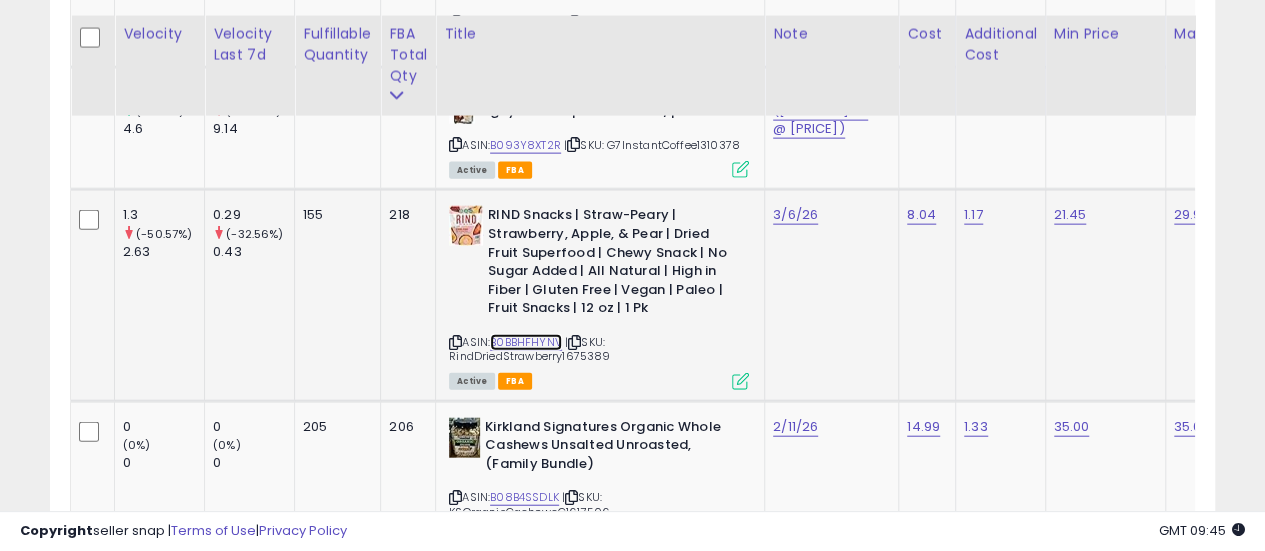 scroll, scrollTop: 6100, scrollLeft: 0, axis: vertical 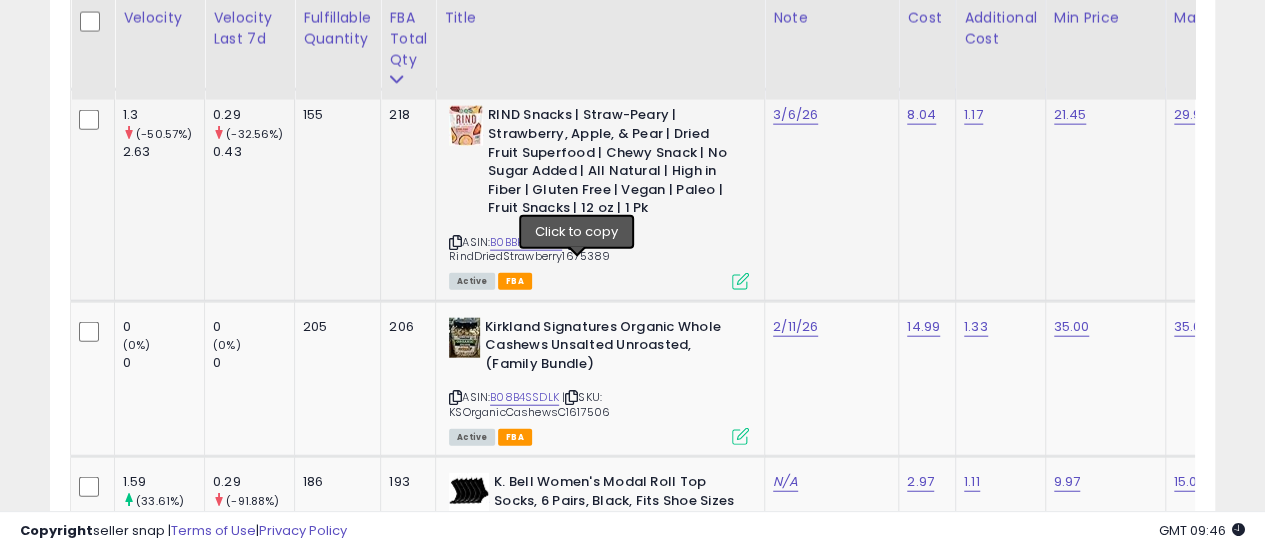 click at bounding box center [574, 242] 